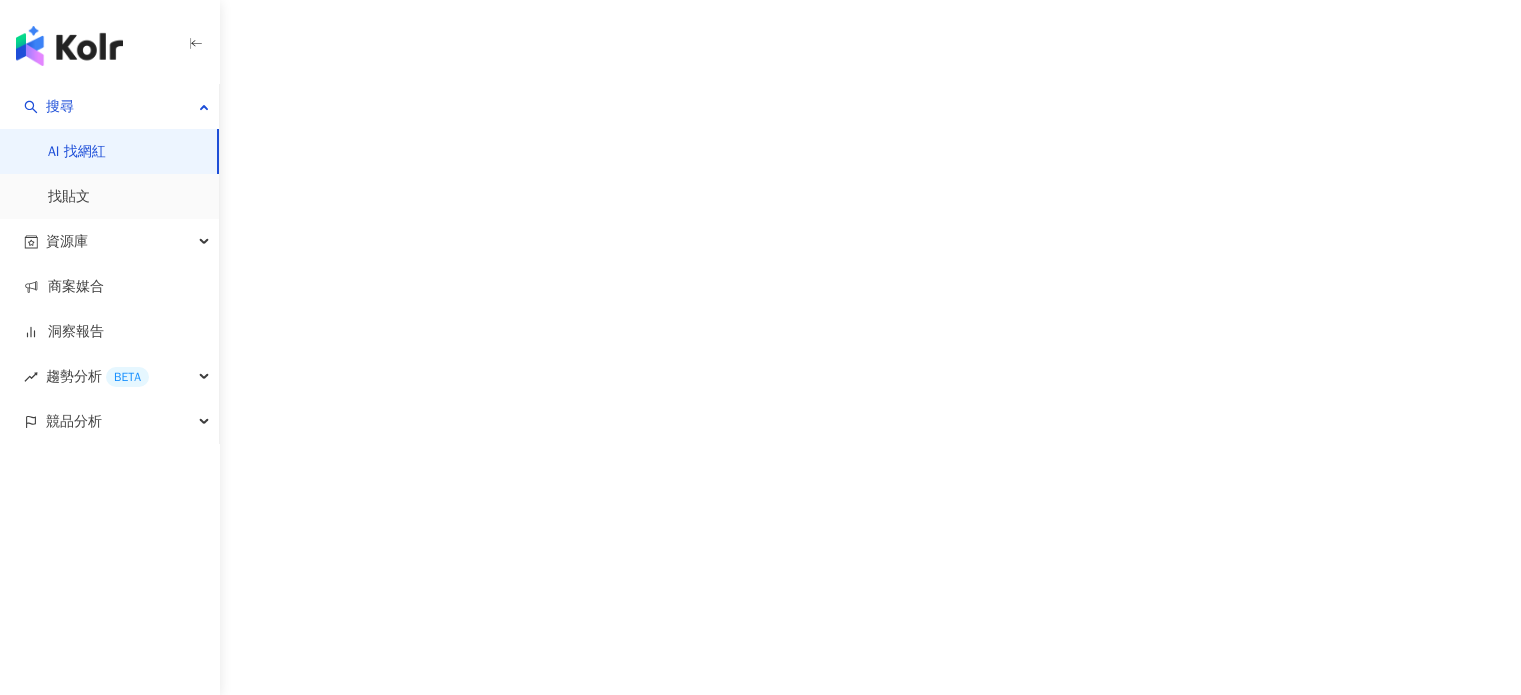scroll, scrollTop: 0, scrollLeft: 0, axis: both 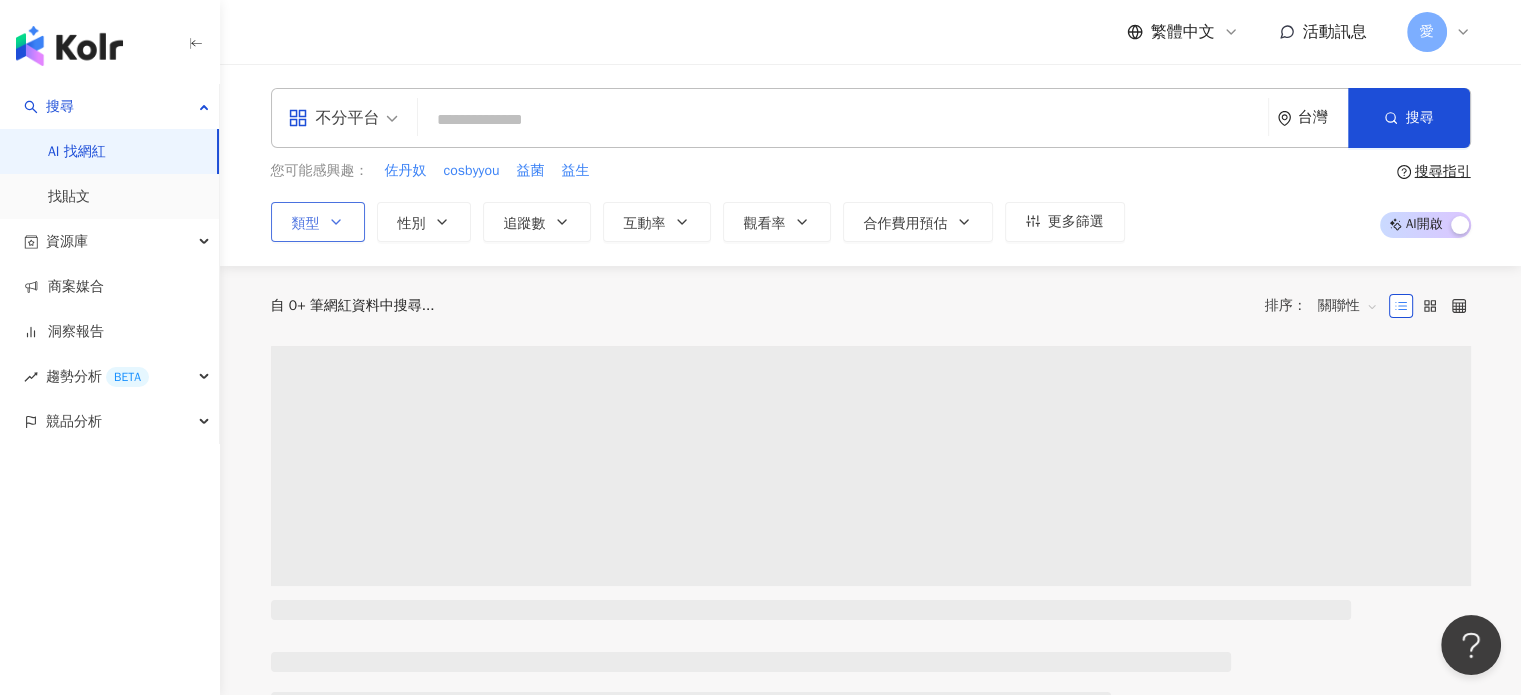 click 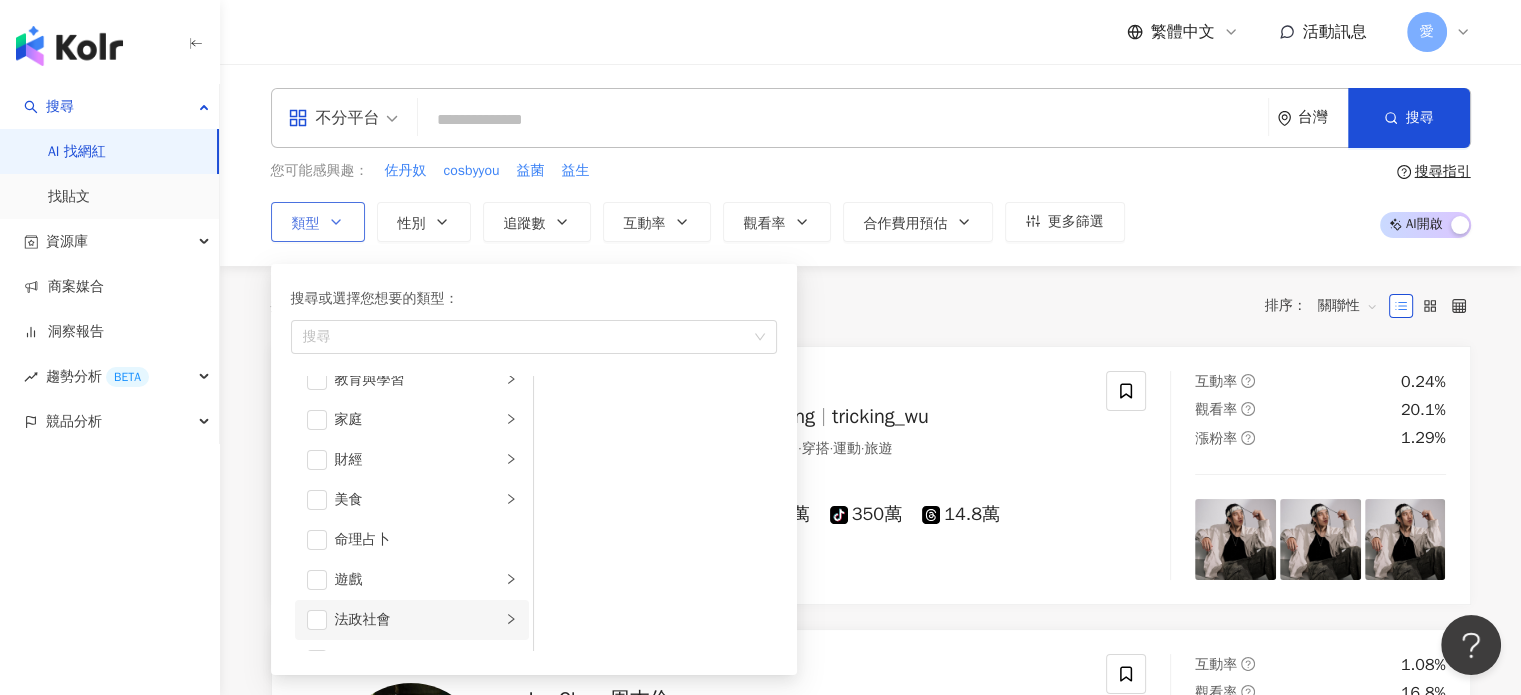 scroll, scrollTop: 300, scrollLeft: 0, axis: vertical 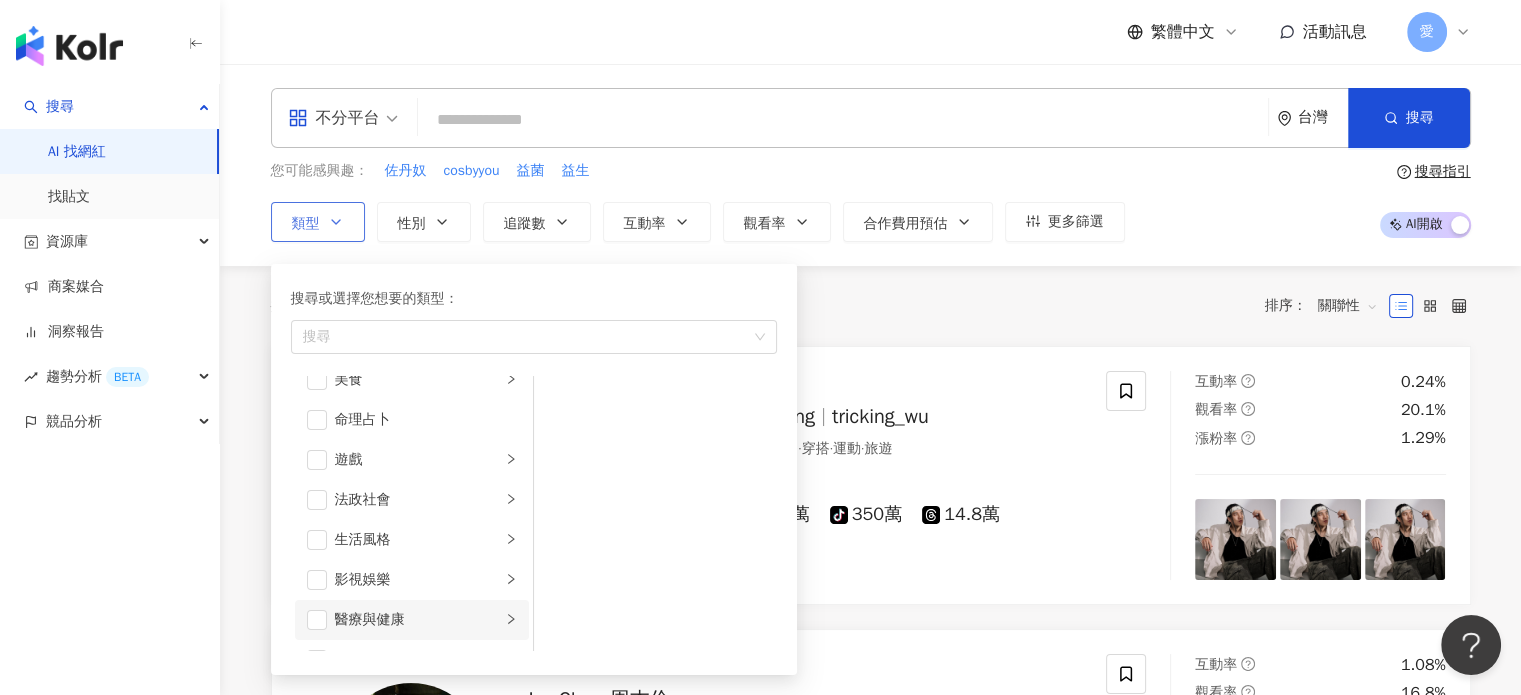 click on "醫療與健康" at bounding box center (418, 620) 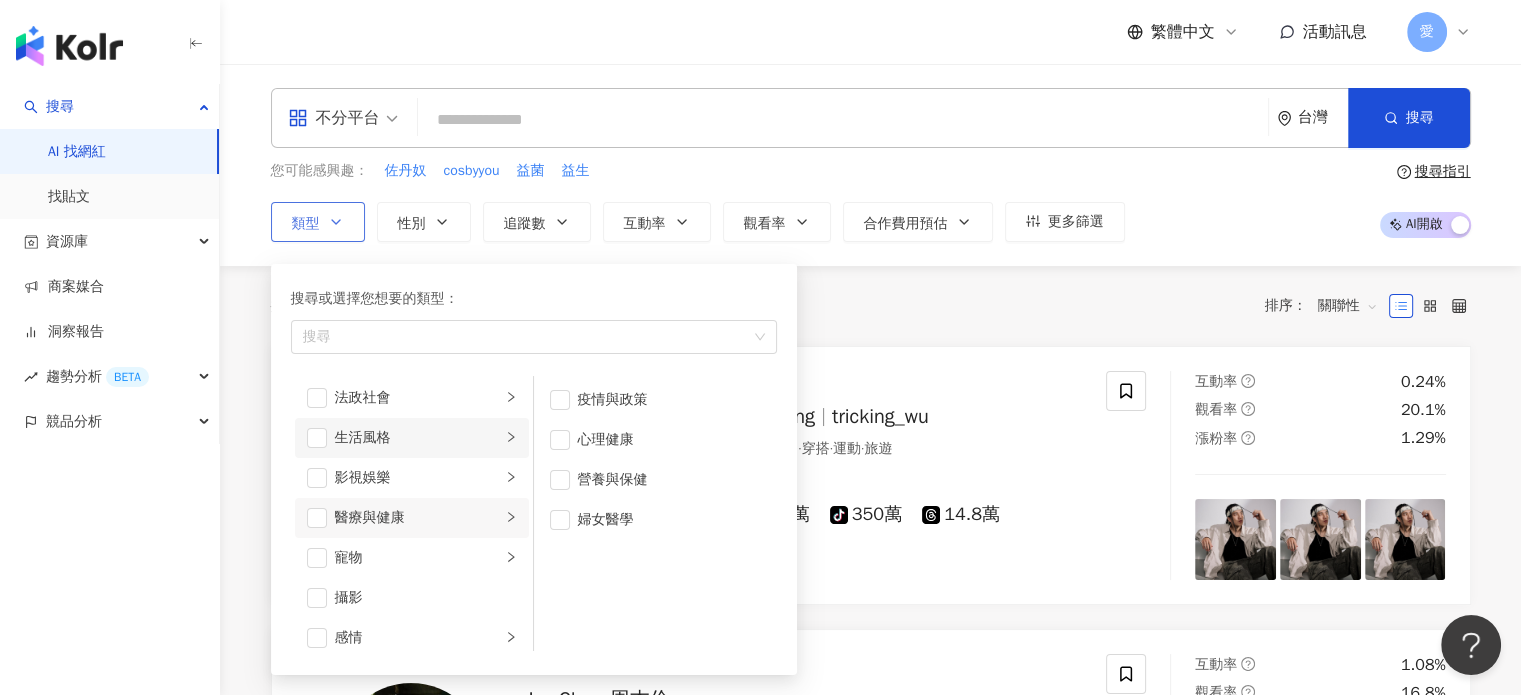 scroll, scrollTop: 400, scrollLeft: 0, axis: vertical 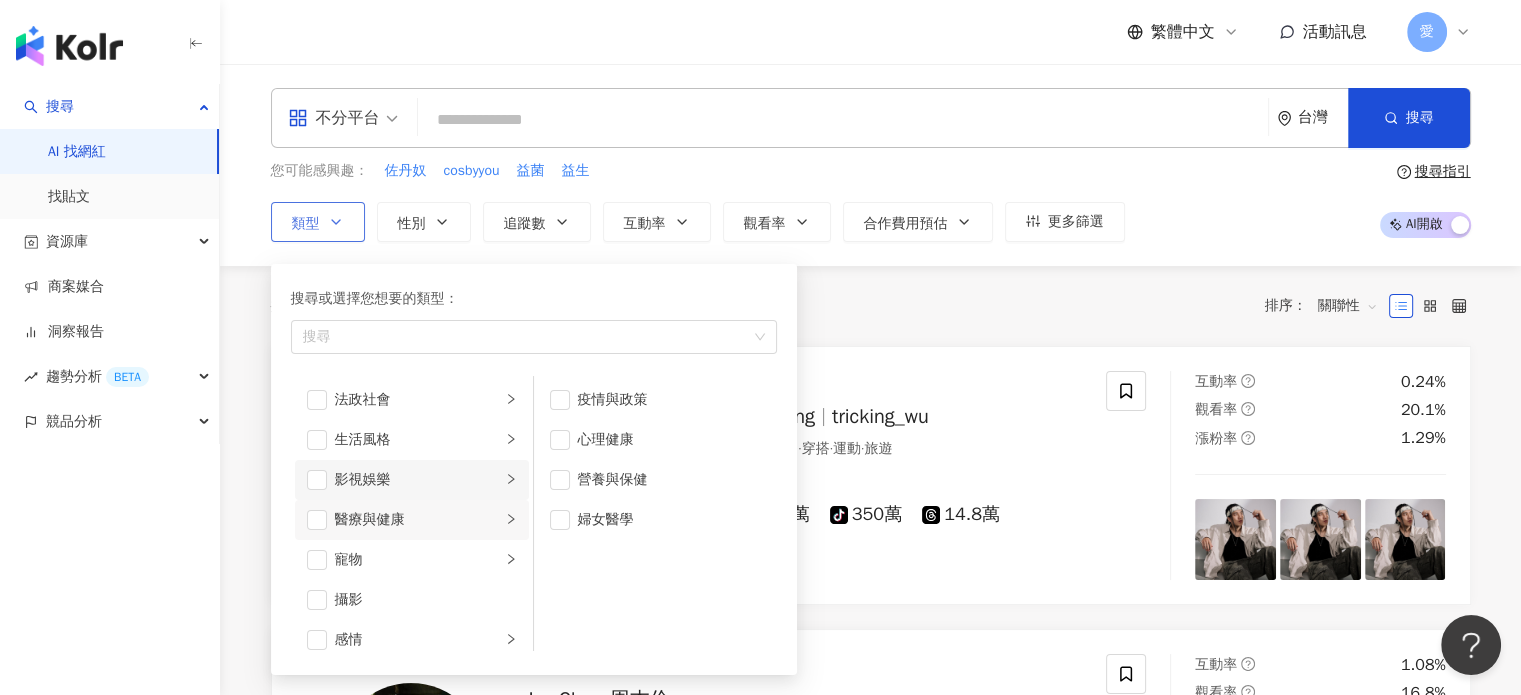 click on "影視娛樂" at bounding box center (418, 480) 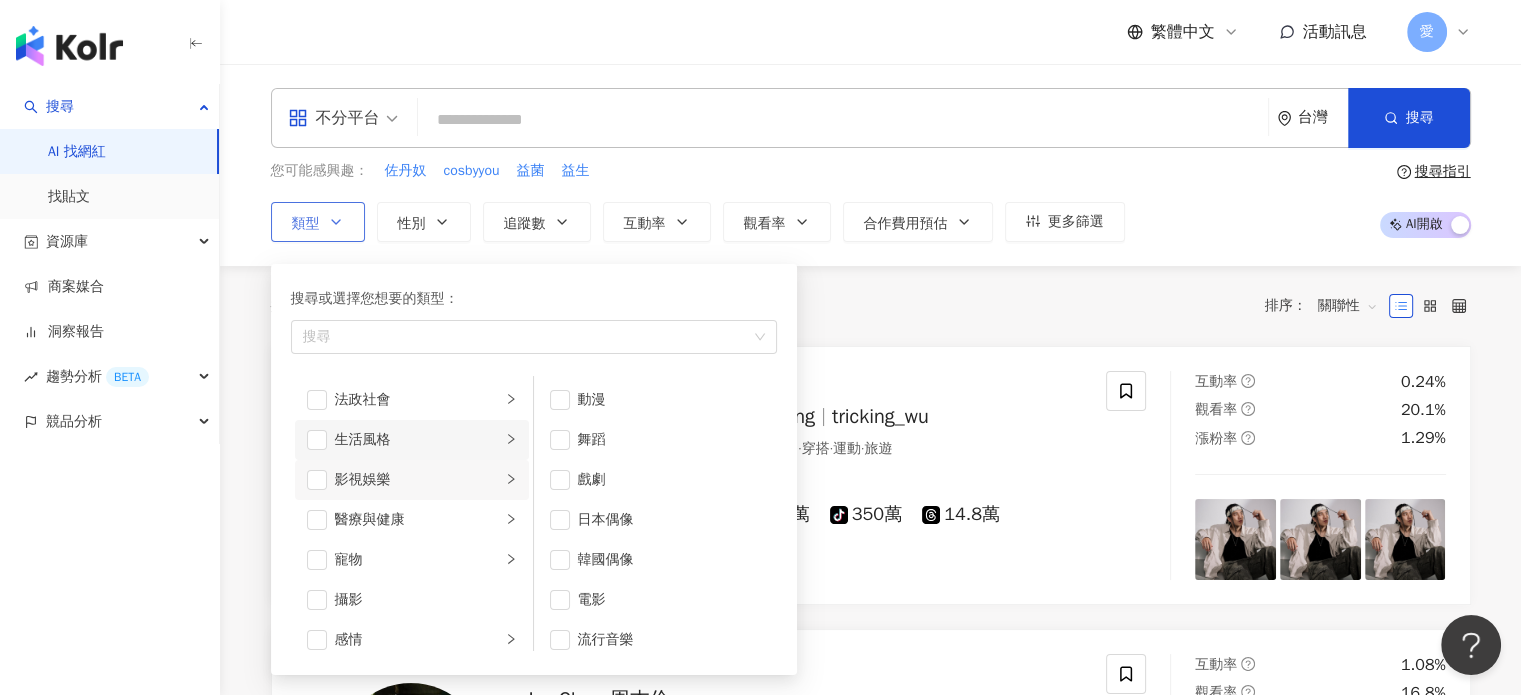 click on "生活風格" at bounding box center [412, 440] 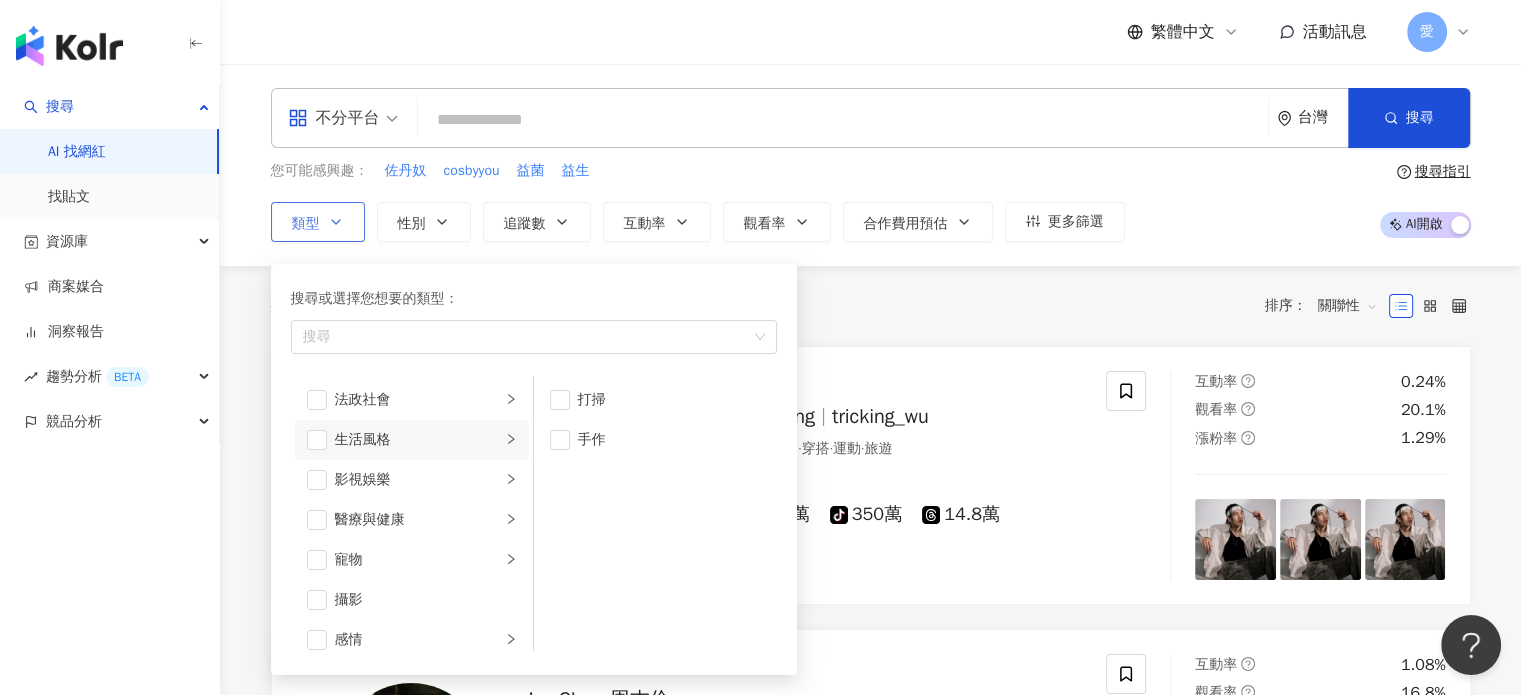 click on "生活風格" at bounding box center (418, 440) 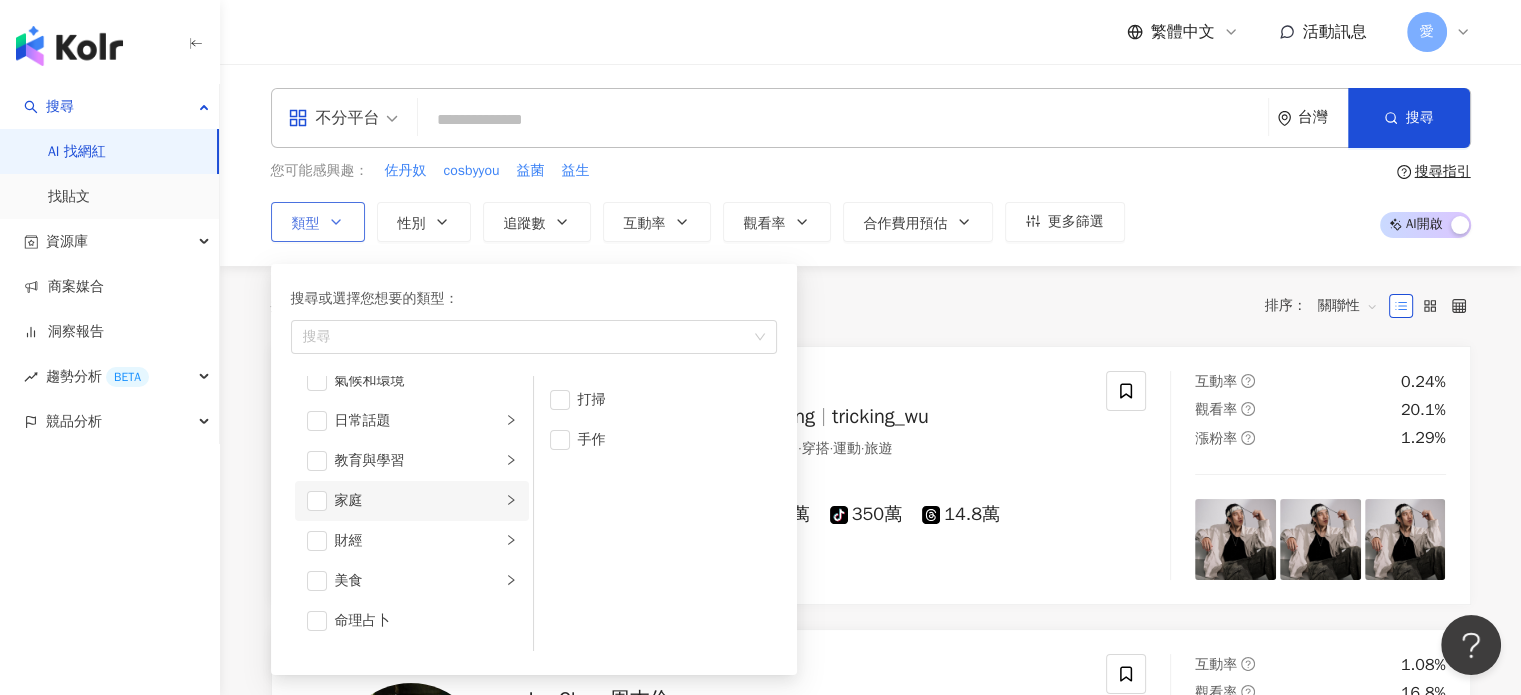 scroll, scrollTop: 0, scrollLeft: 0, axis: both 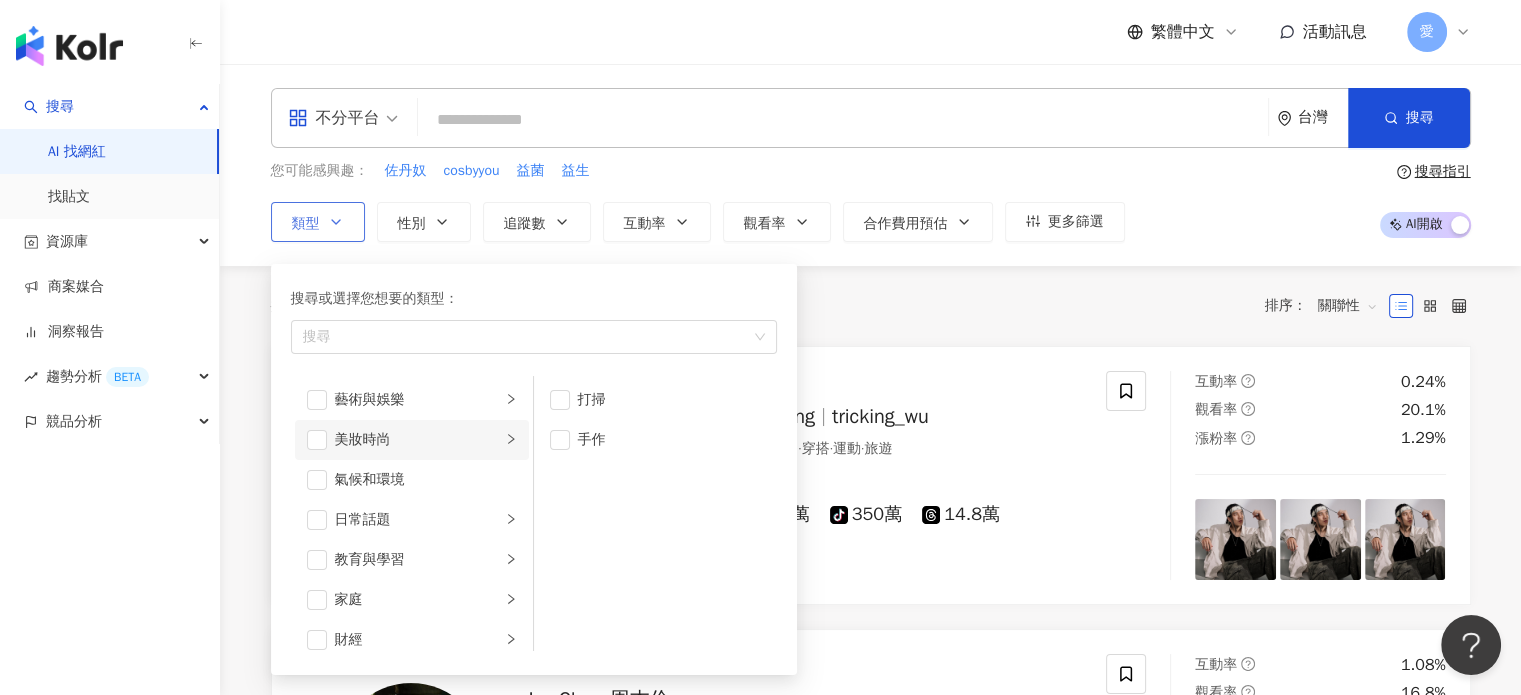click on "美妝時尚" at bounding box center [412, 440] 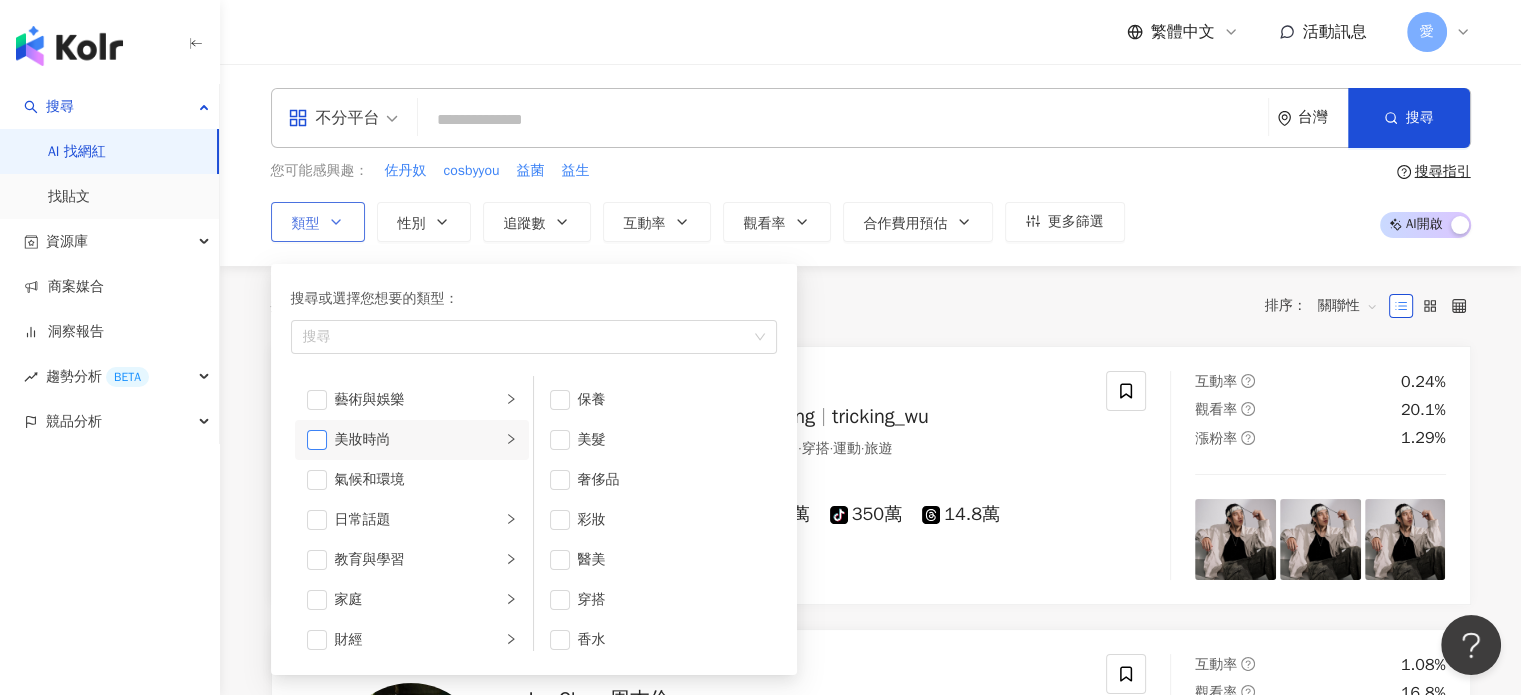 click at bounding box center (317, 440) 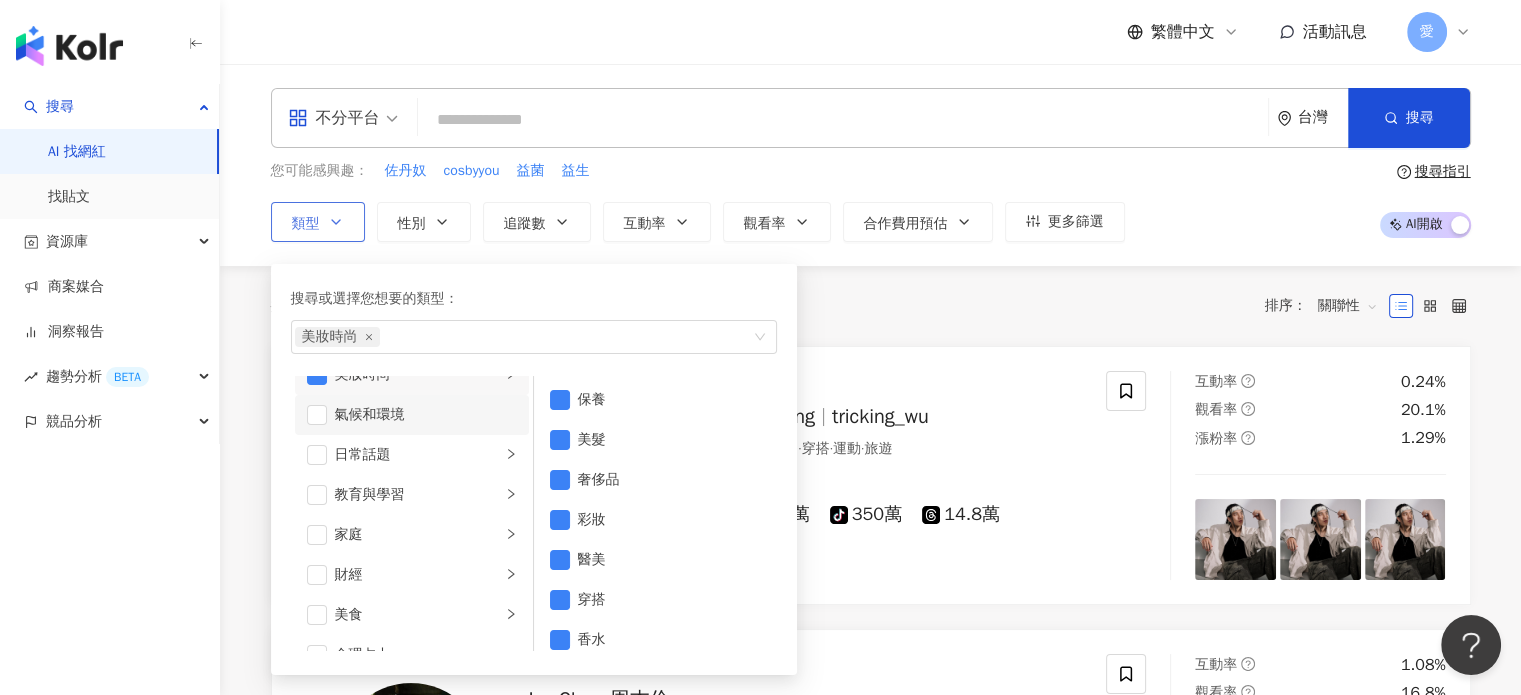 scroll, scrollTop: 100, scrollLeft: 0, axis: vertical 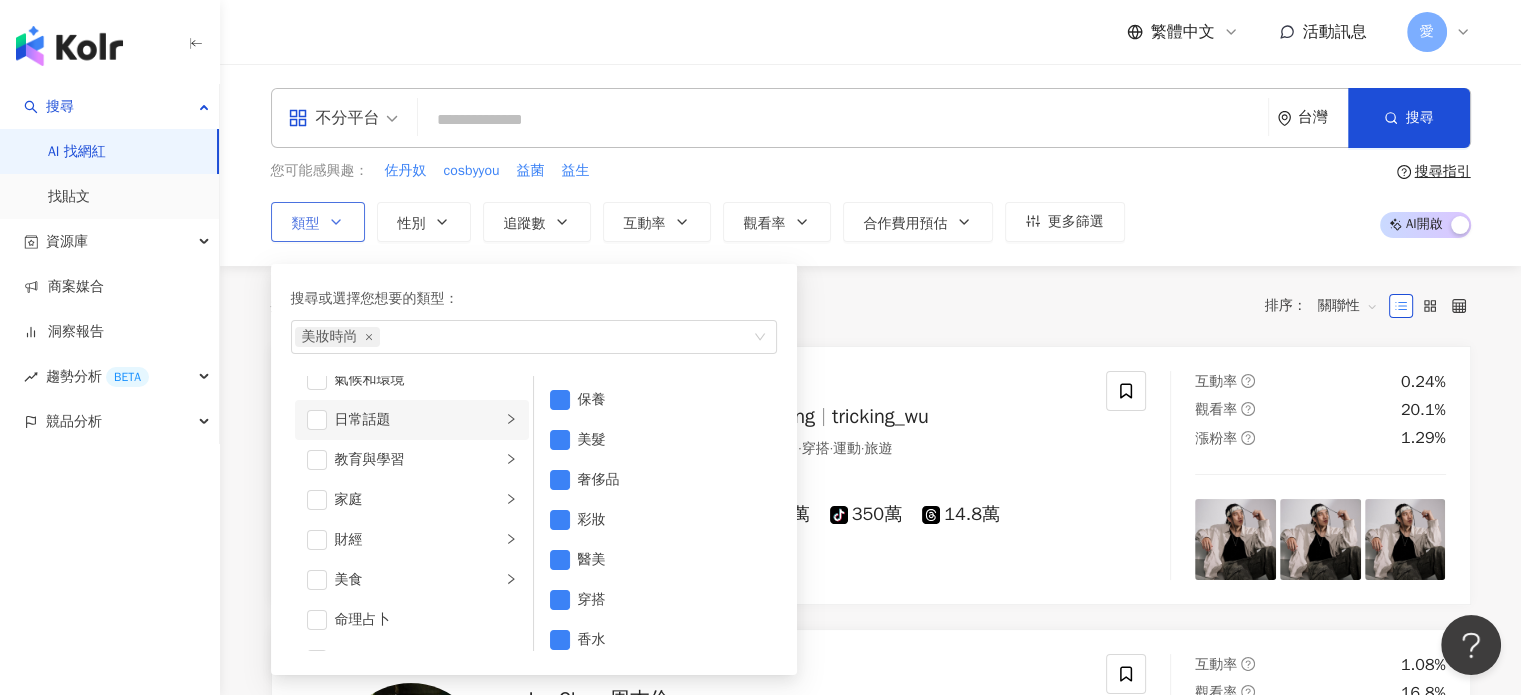 click on "日常話題" at bounding box center (418, 420) 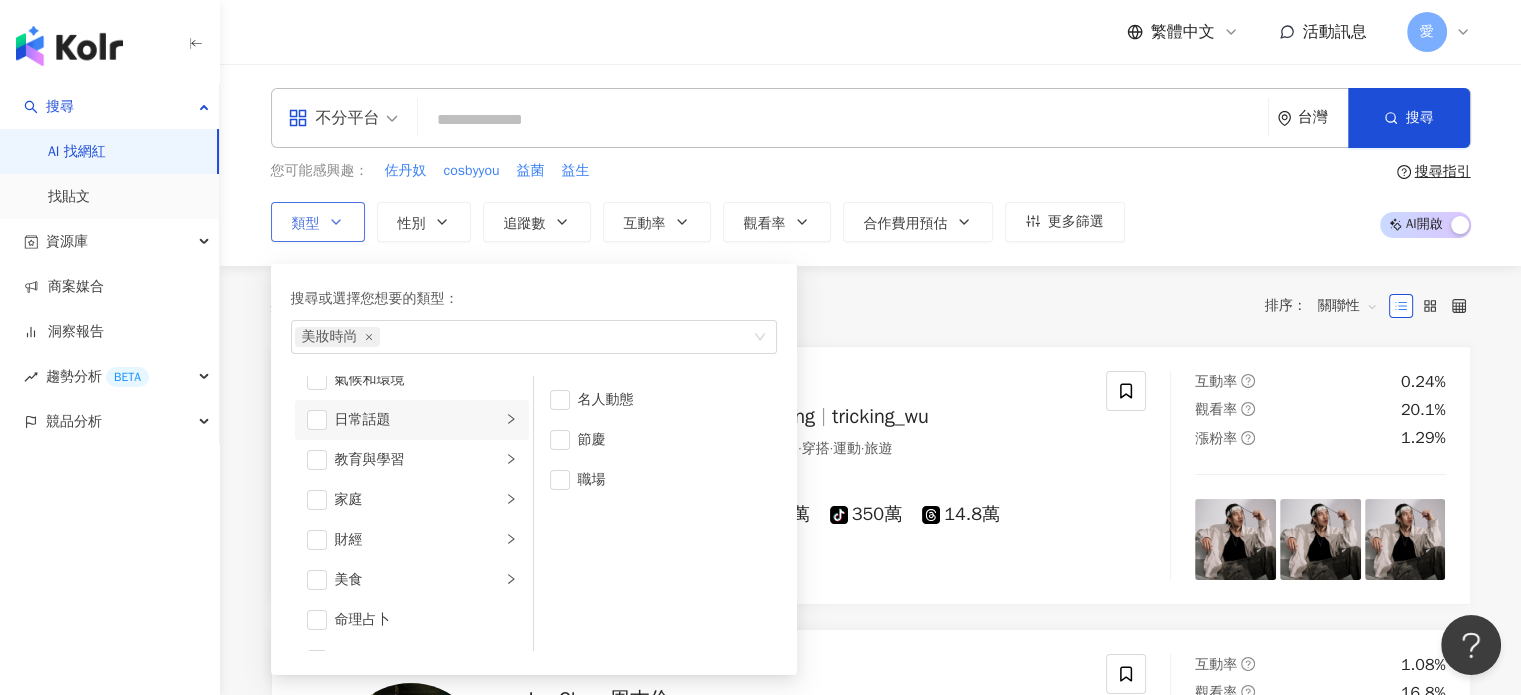 click on "日常話題" at bounding box center [418, 420] 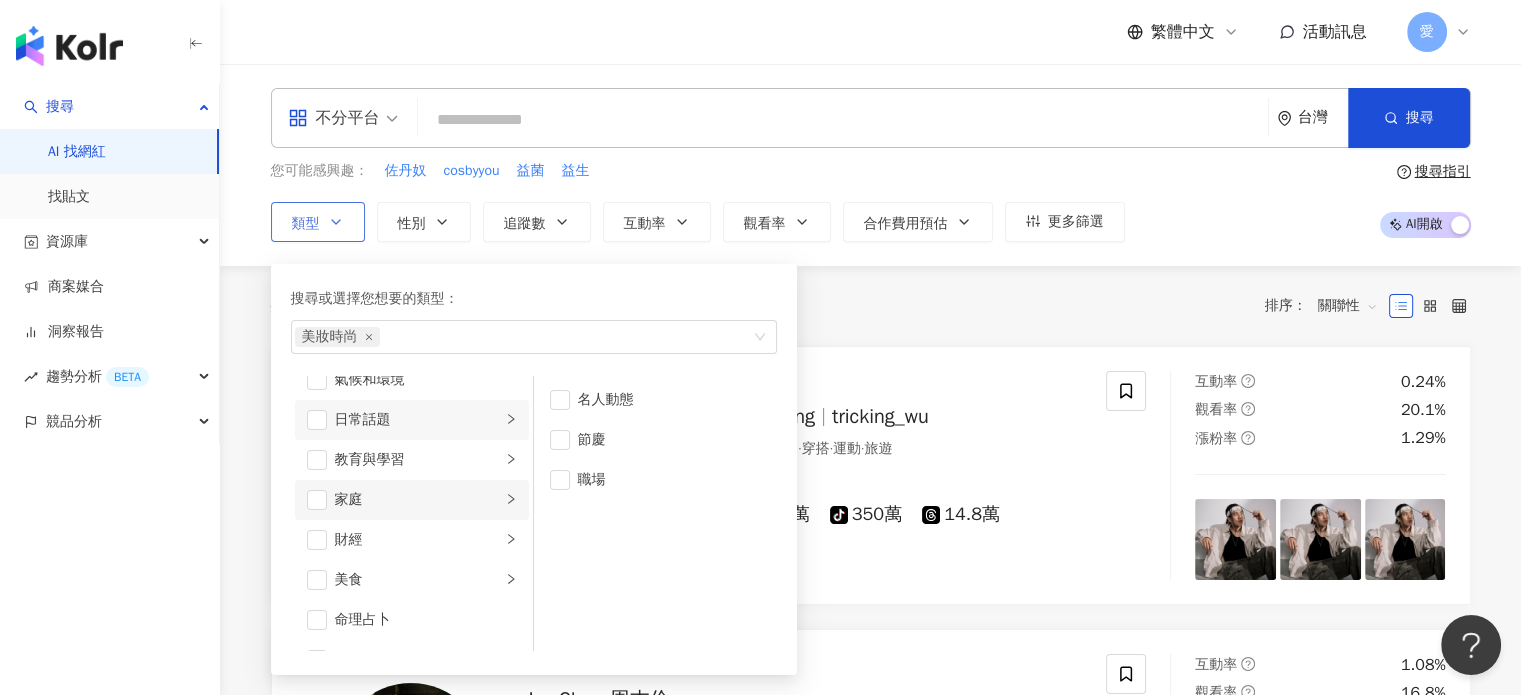 click on "家庭" at bounding box center [412, 500] 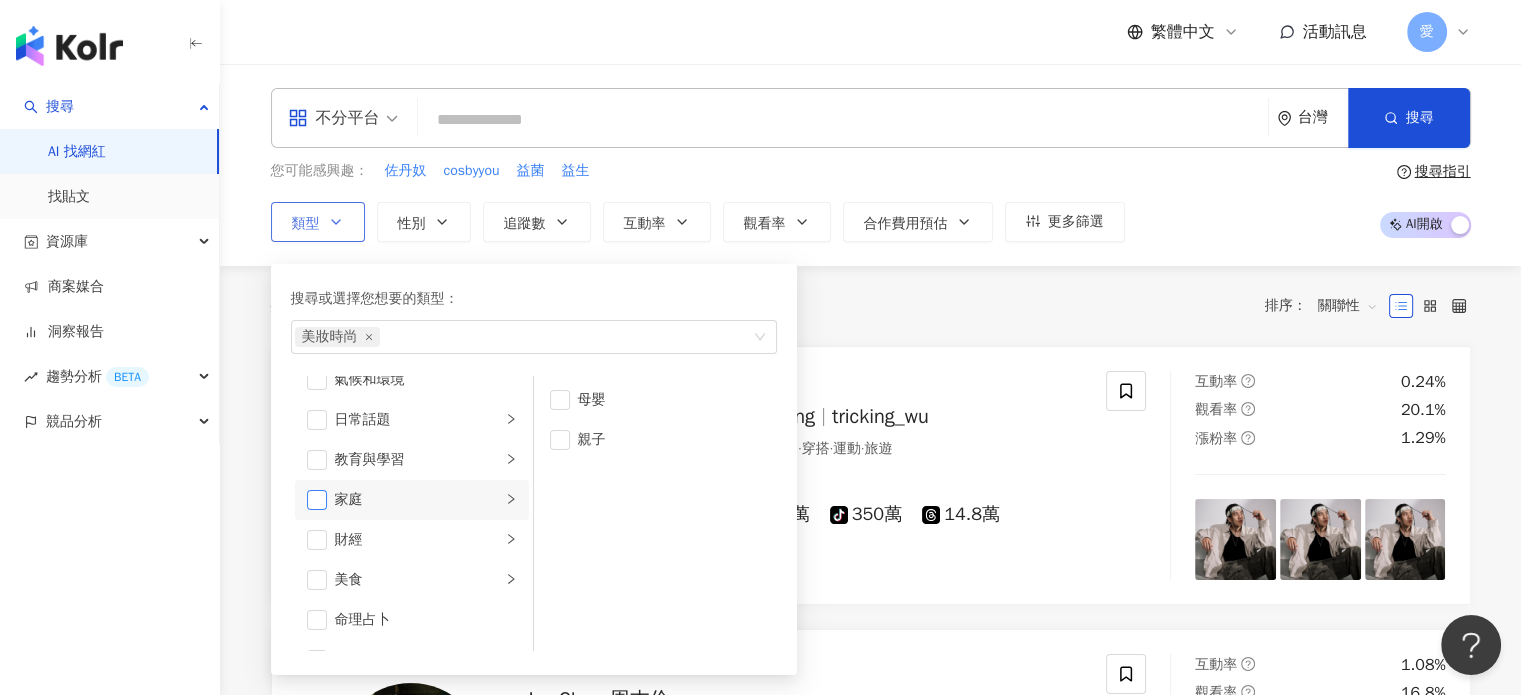 click at bounding box center (317, 500) 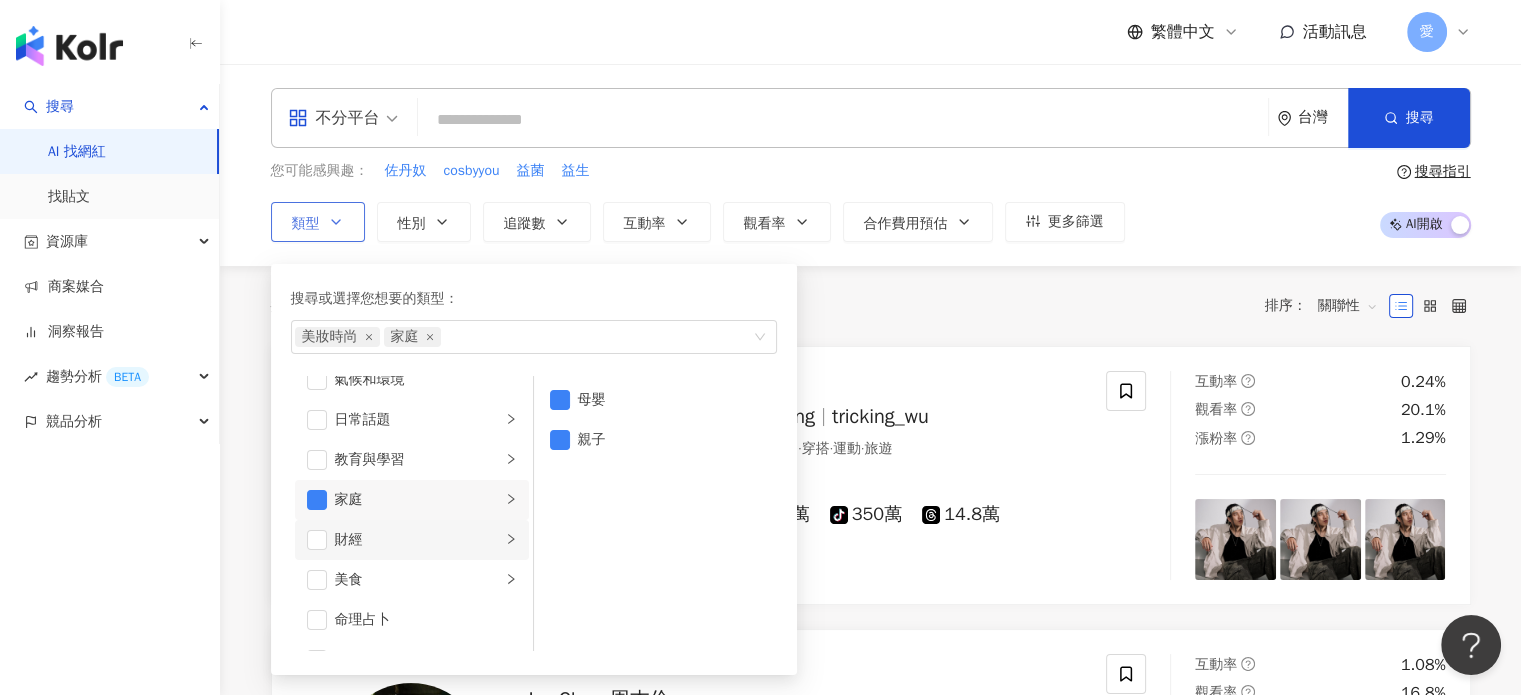 scroll, scrollTop: 200, scrollLeft: 0, axis: vertical 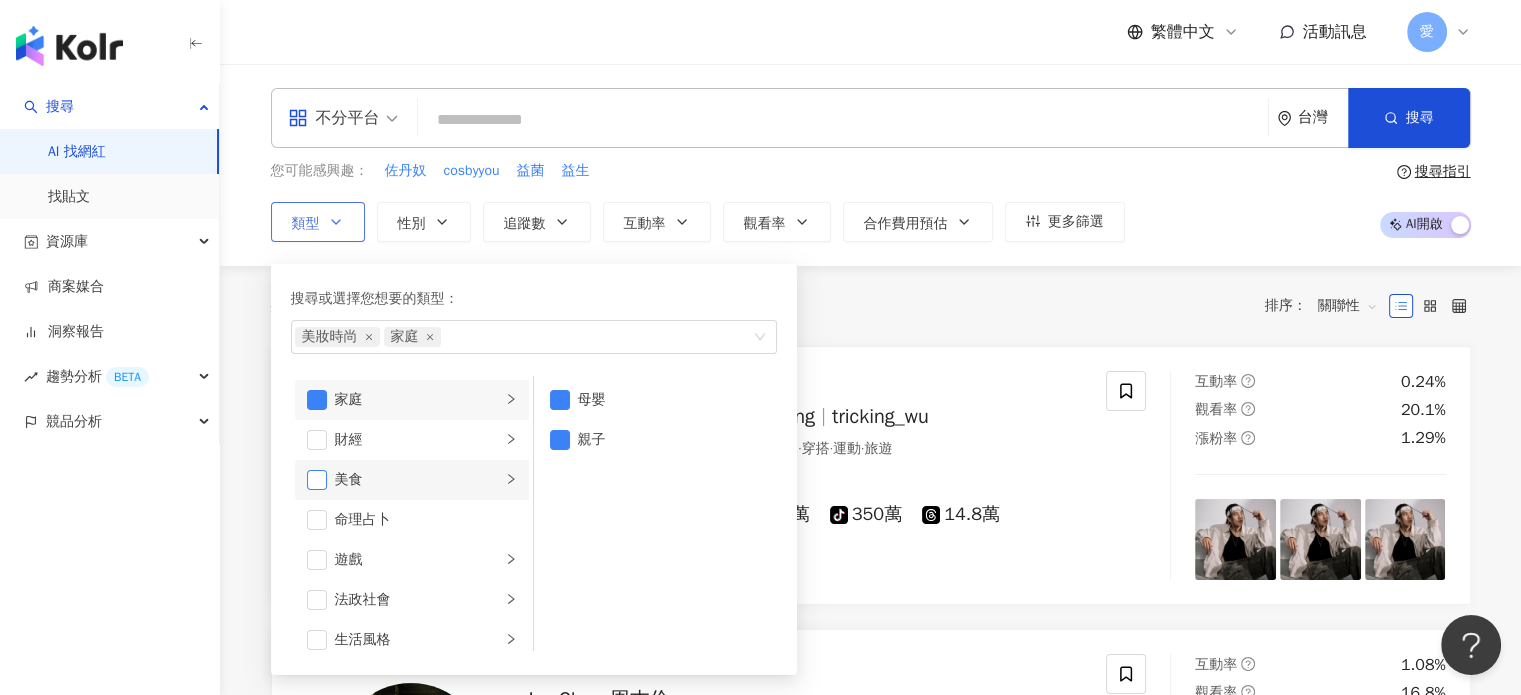 click at bounding box center (317, 480) 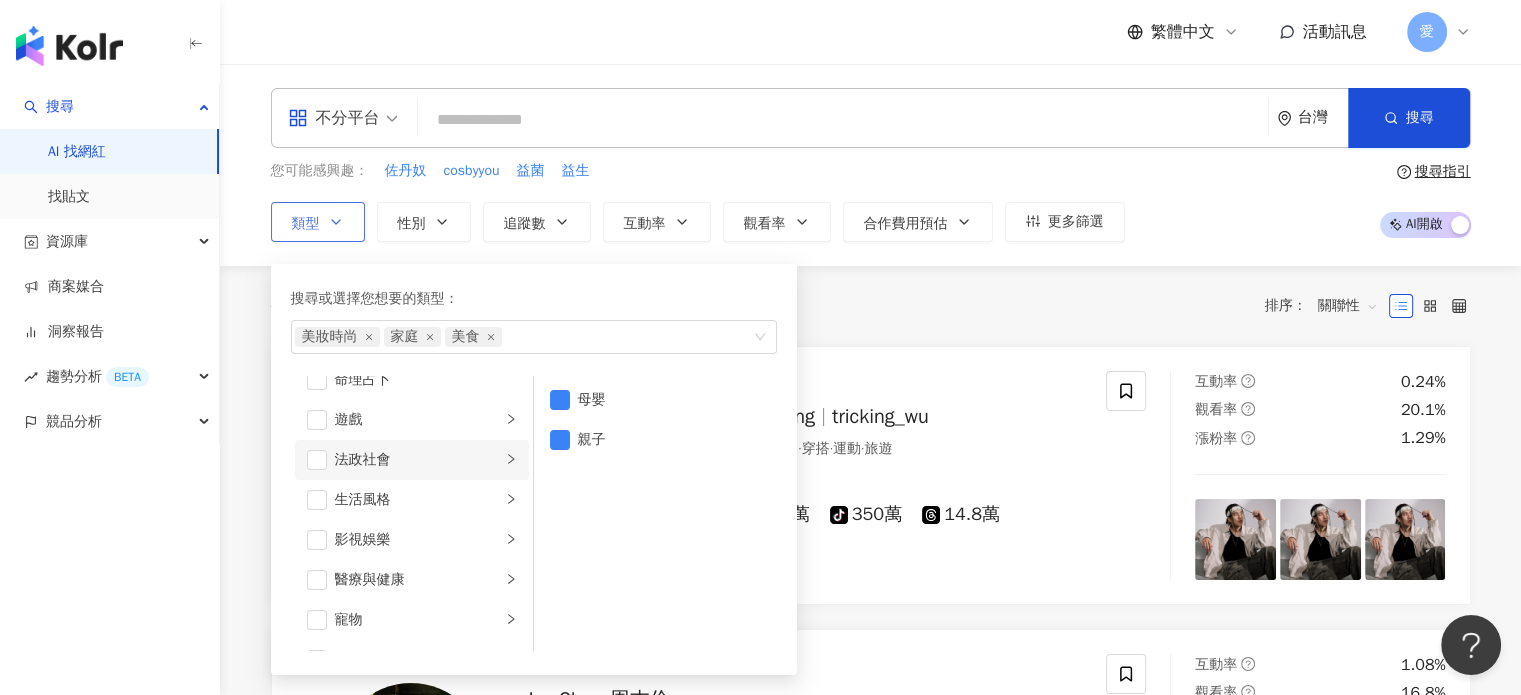 scroll, scrollTop: 400, scrollLeft: 0, axis: vertical 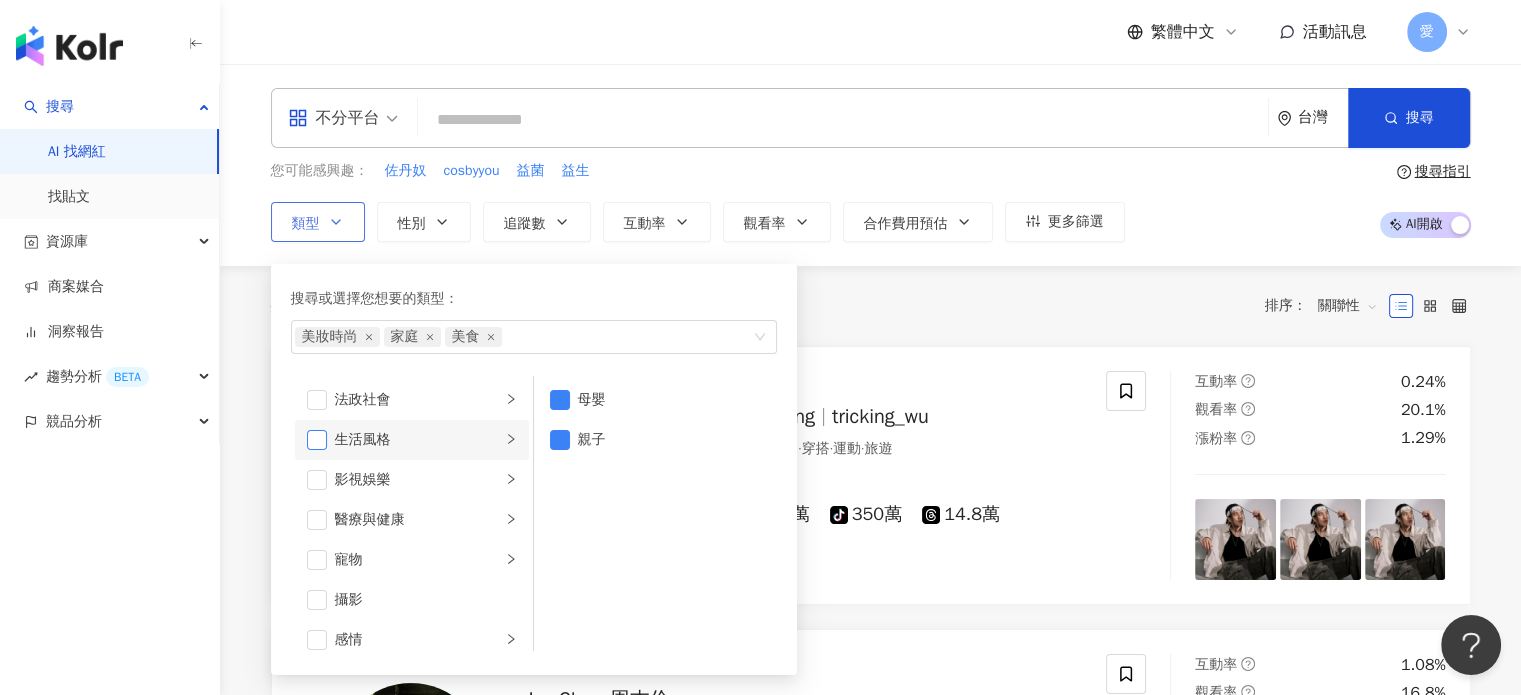 click at bounding box center (317, 440) 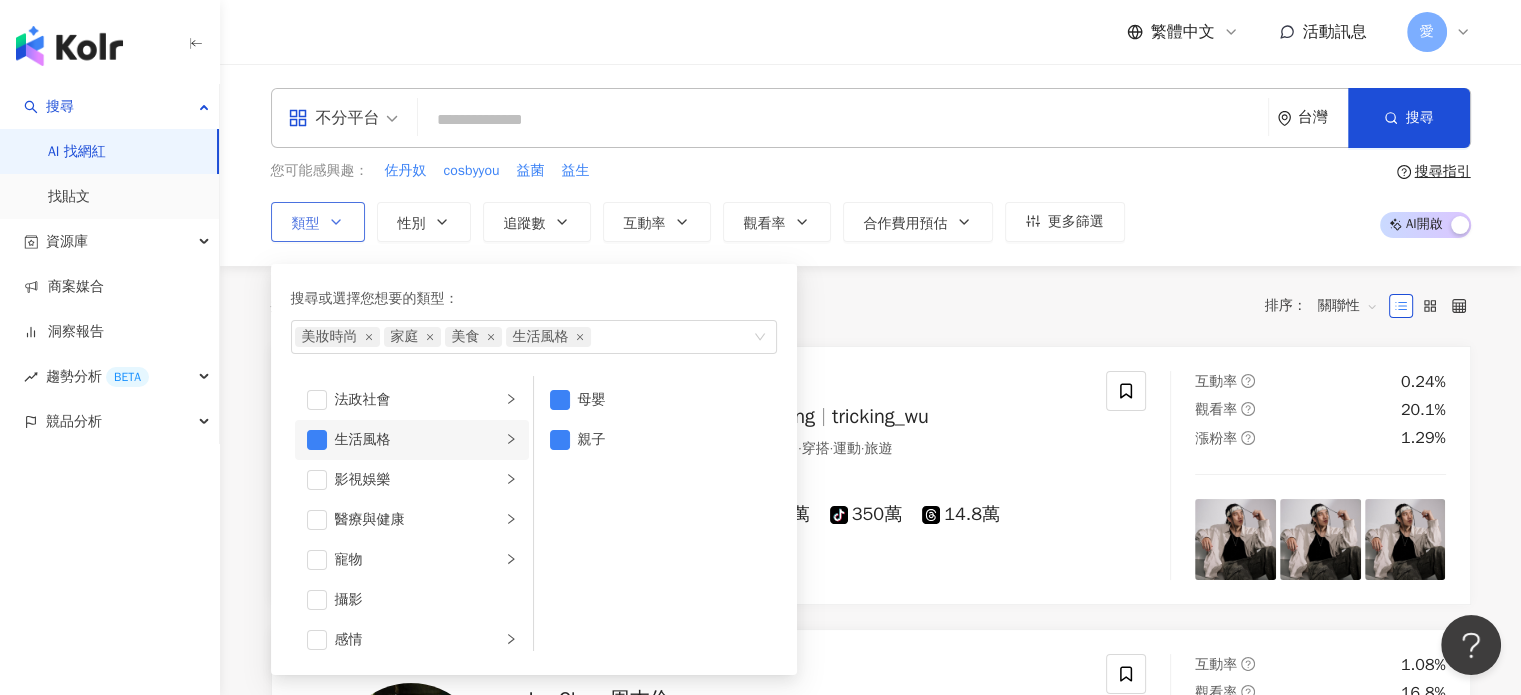 click on "生活風格" at bounding box center [412, 440] 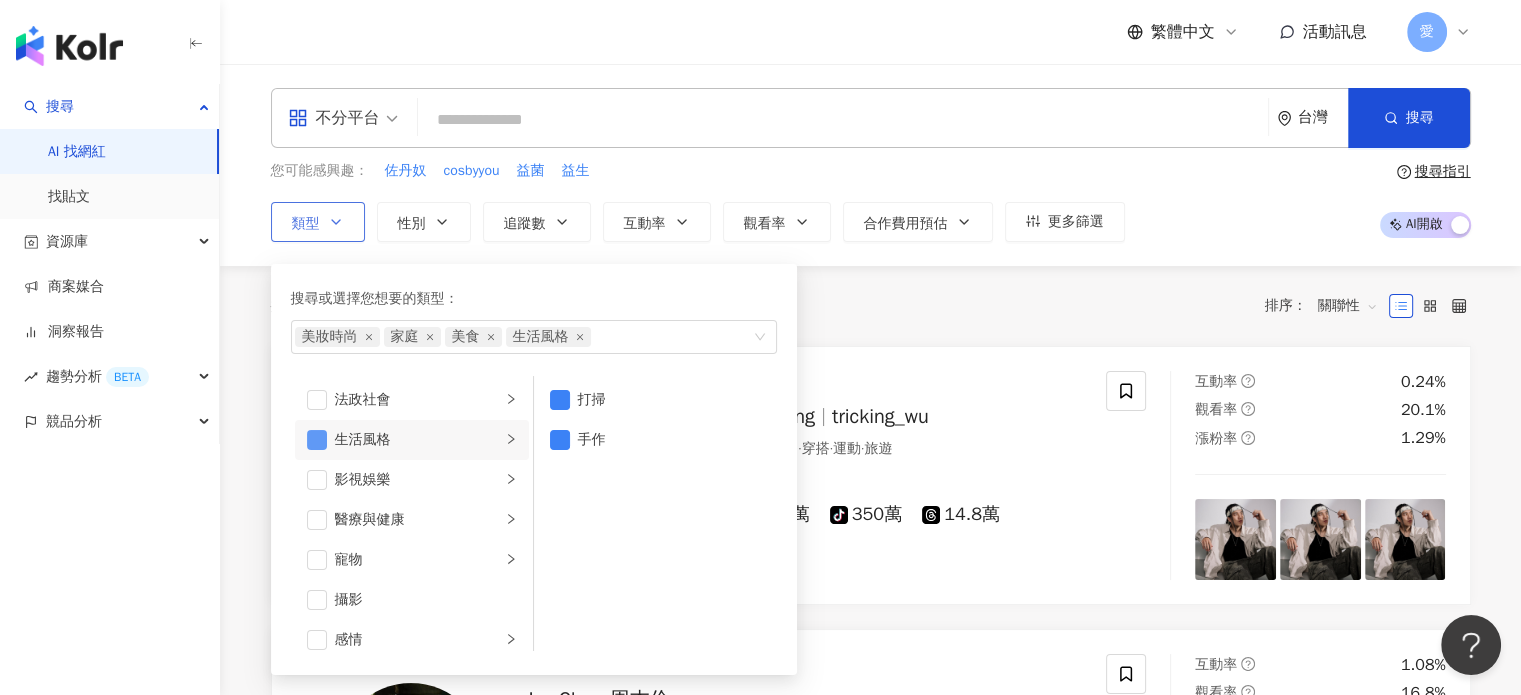 click at bounding box center (317, 440) 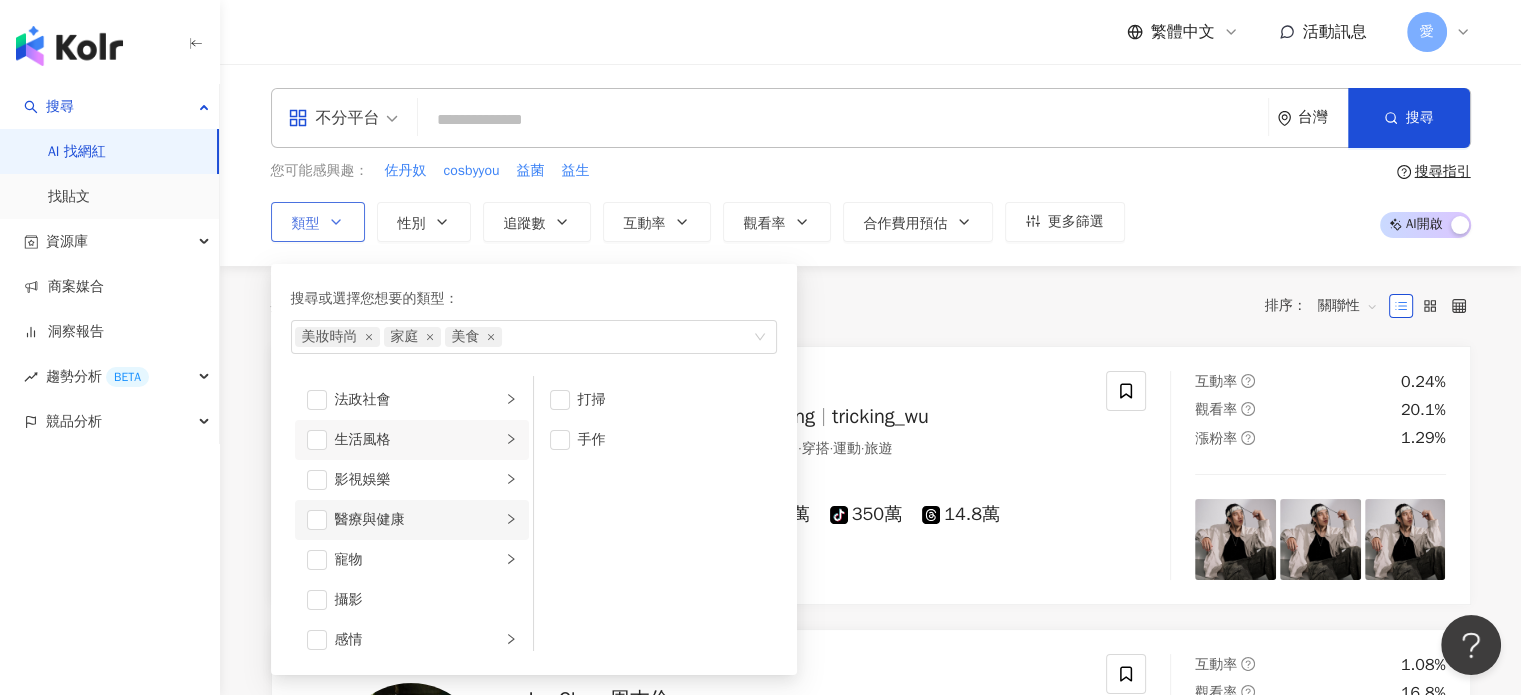 click on "醫療與健康" at bounding box center [418, 520] 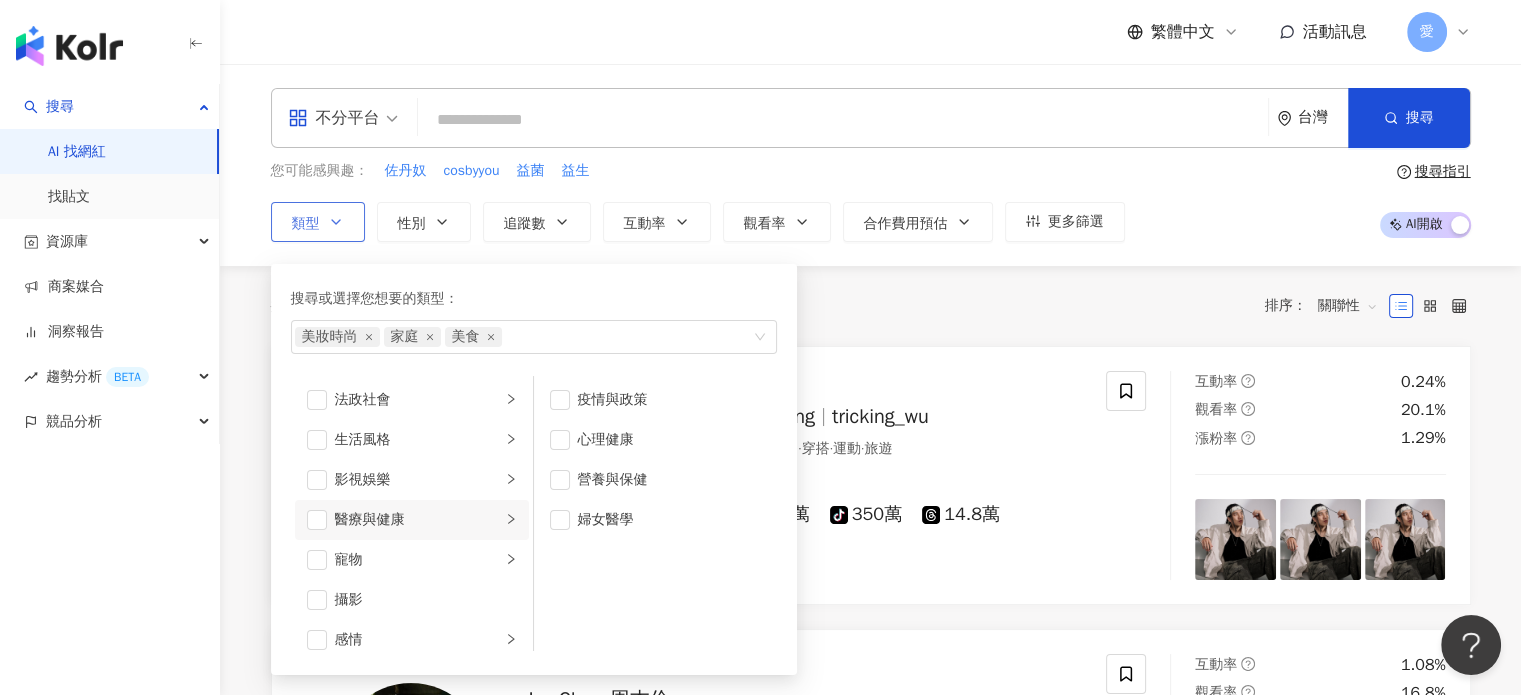 click on "醫療與健康" at bounding box center (412, 520) 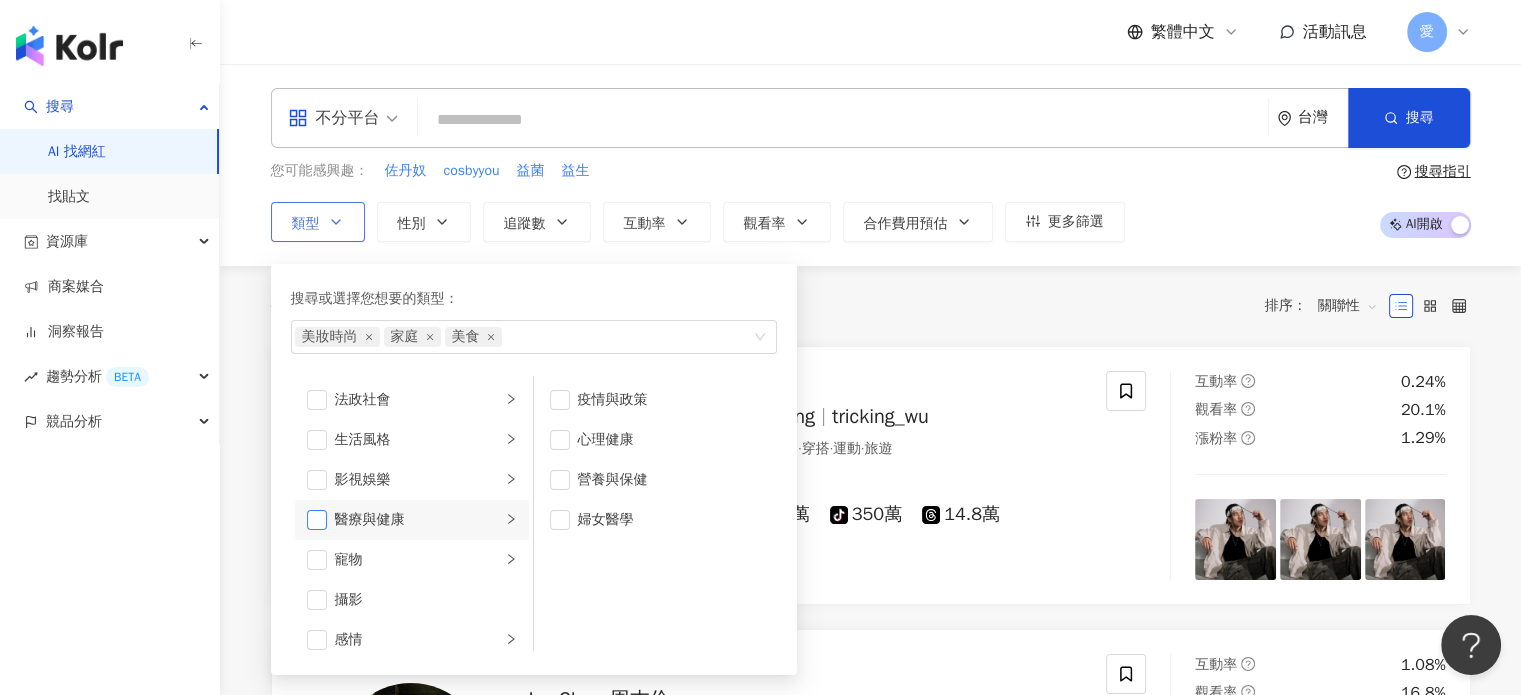 click at bounding box center [317, 520] 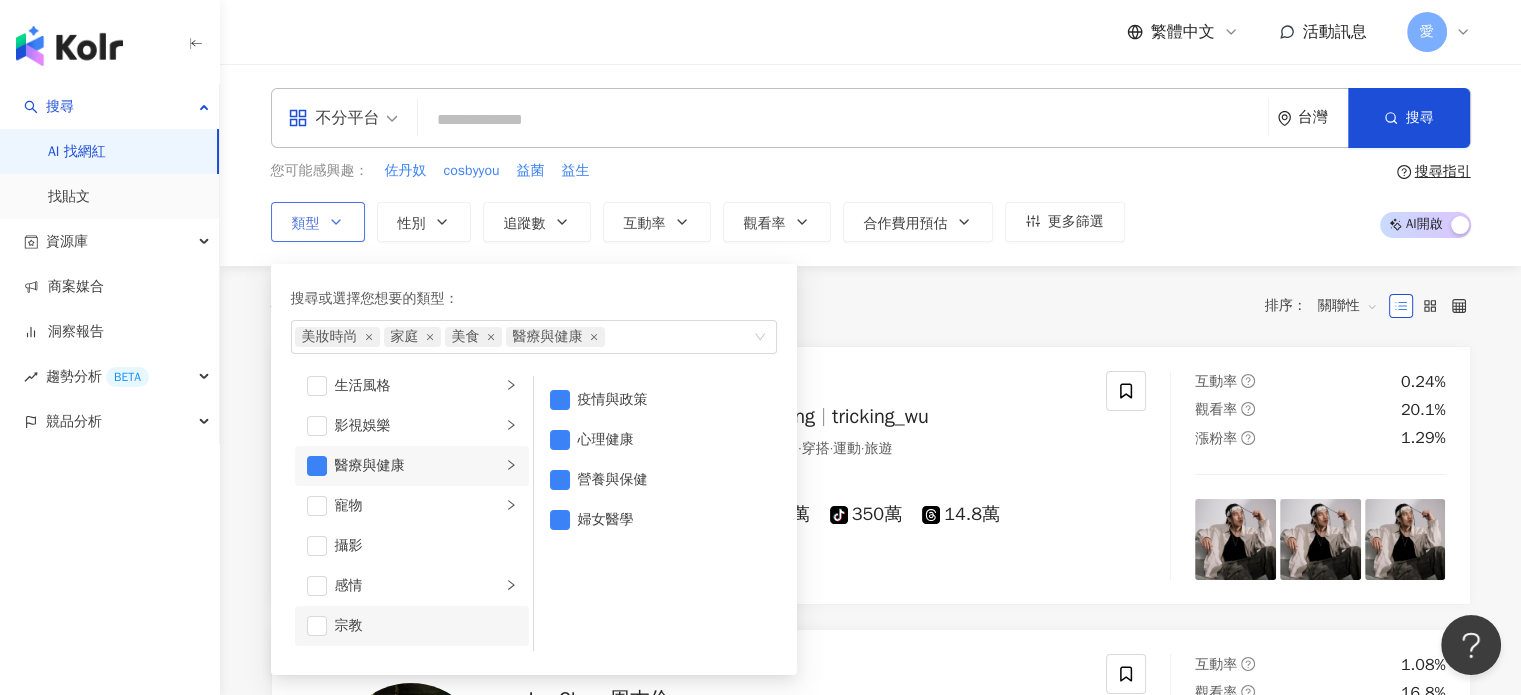 scroll, scrollTop: 500, scrollLeft: 0, axis: vertical 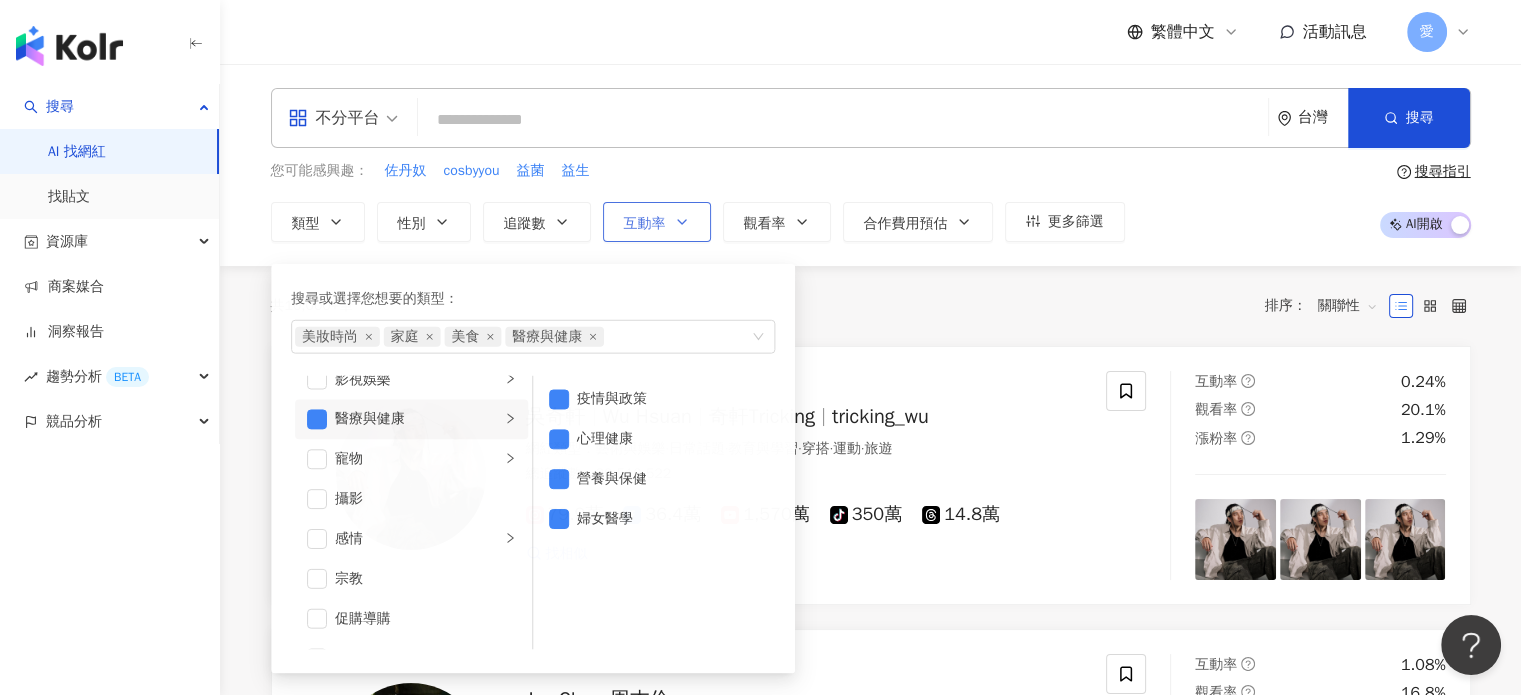 click on "互動率" at bounding box center [645, 224] 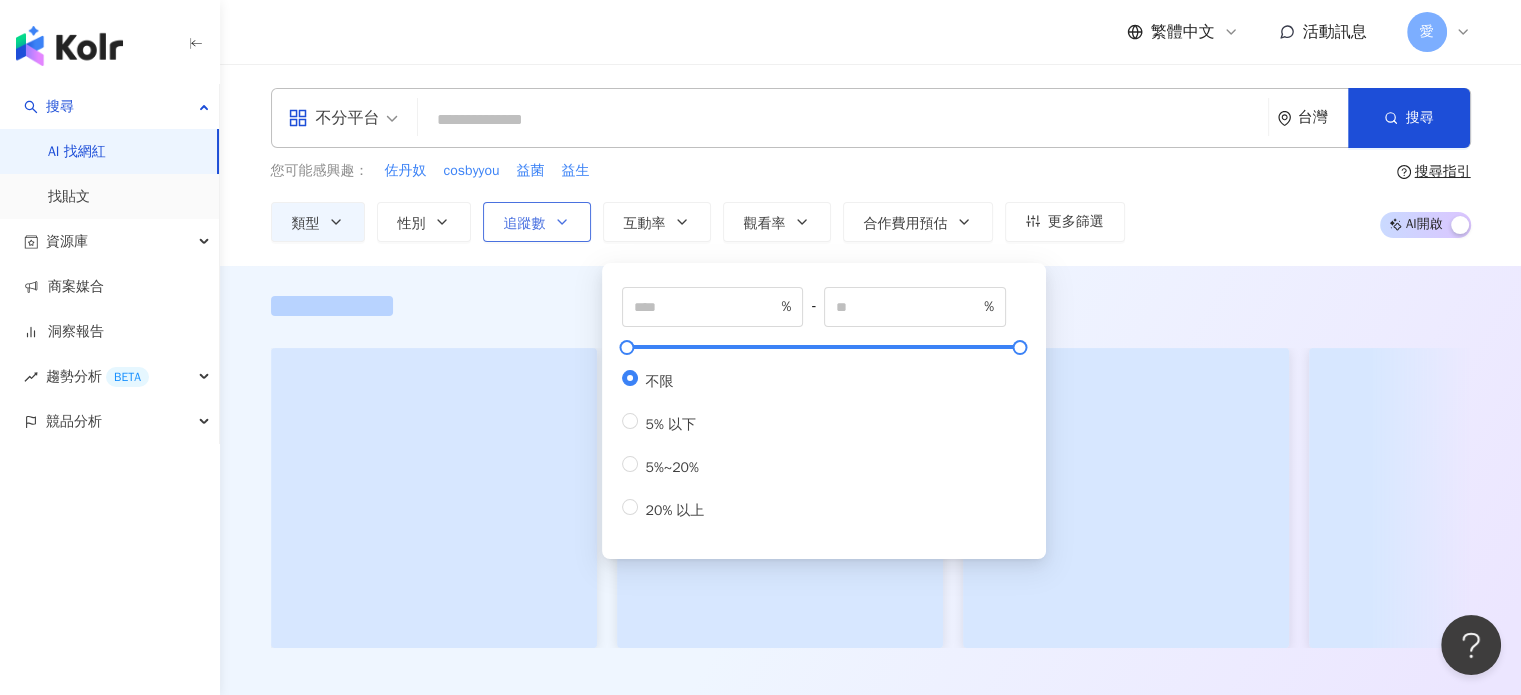 click 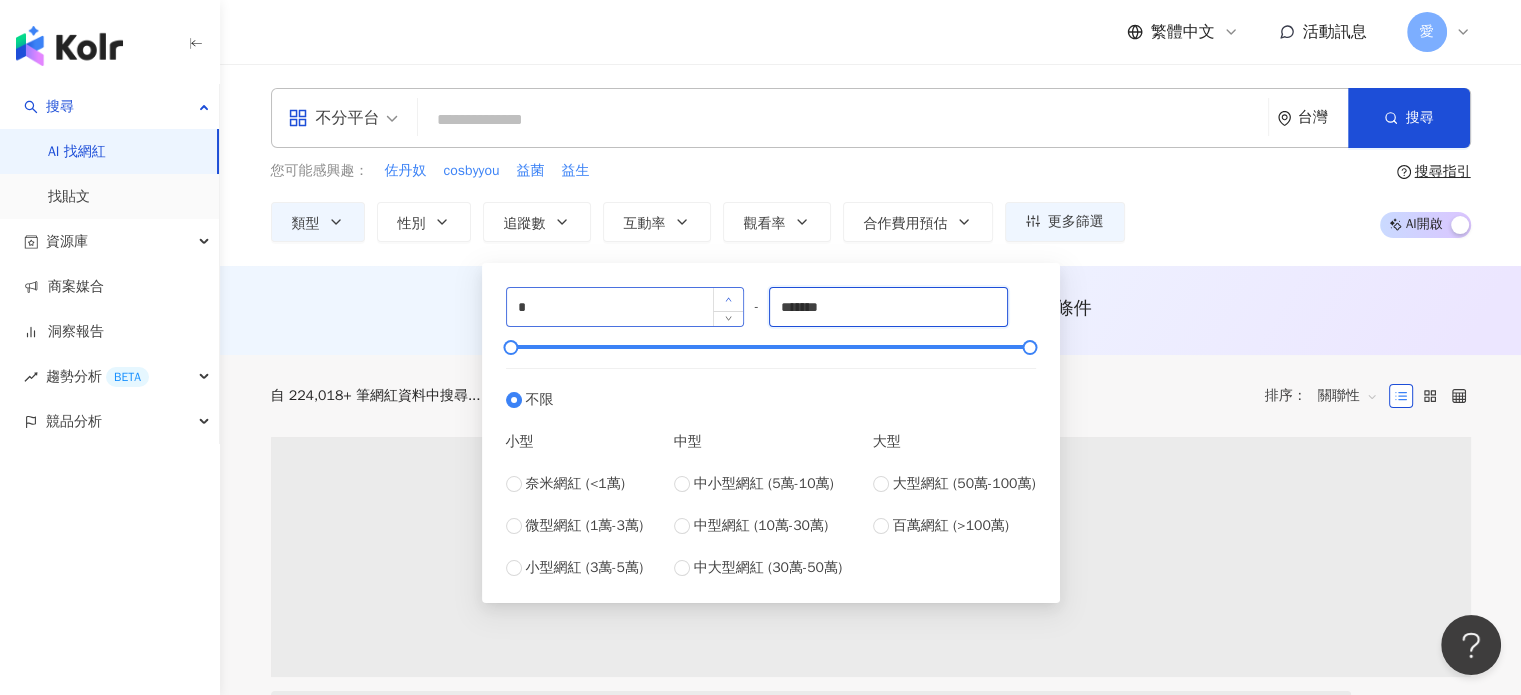 drag, startPoint x: 860, startPoint y: 310, endPoint x: 740, endPoint y: 302, distance: 120.26637 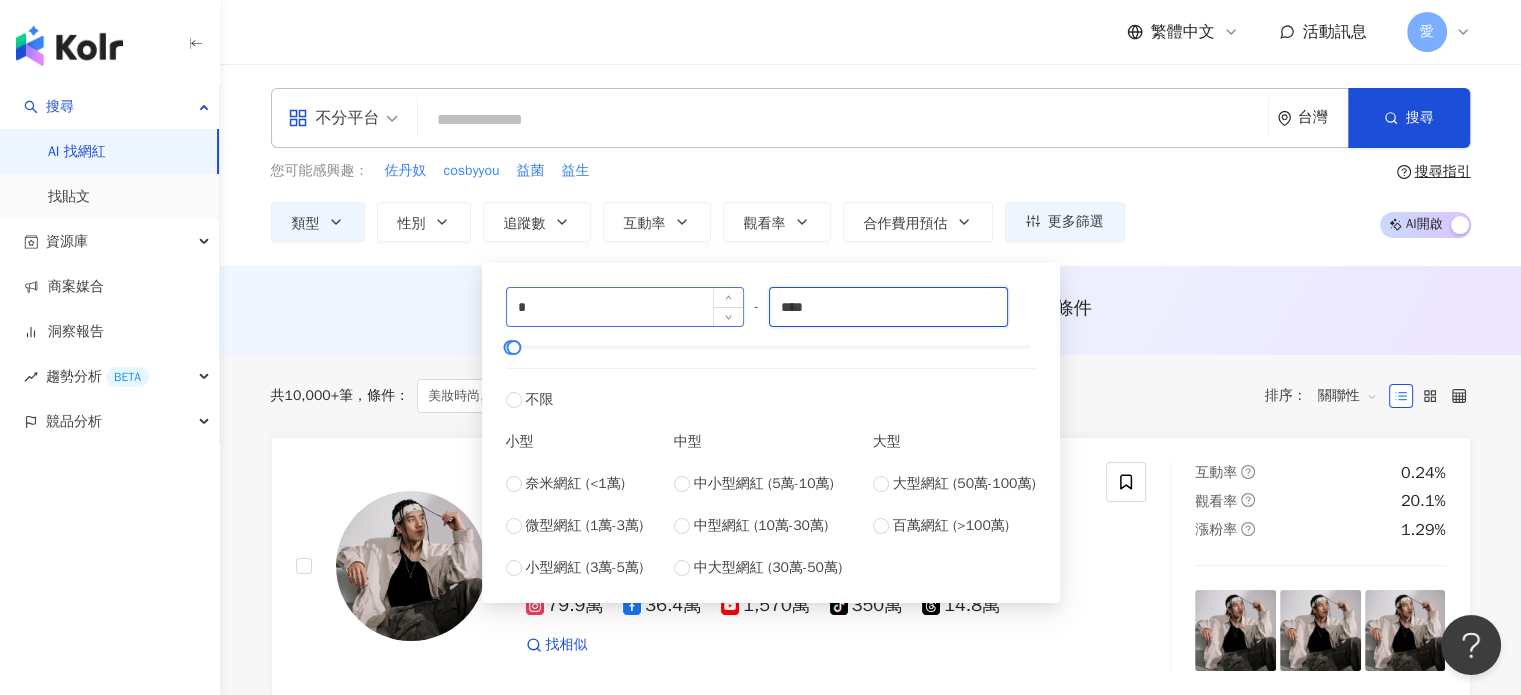 type on "****" 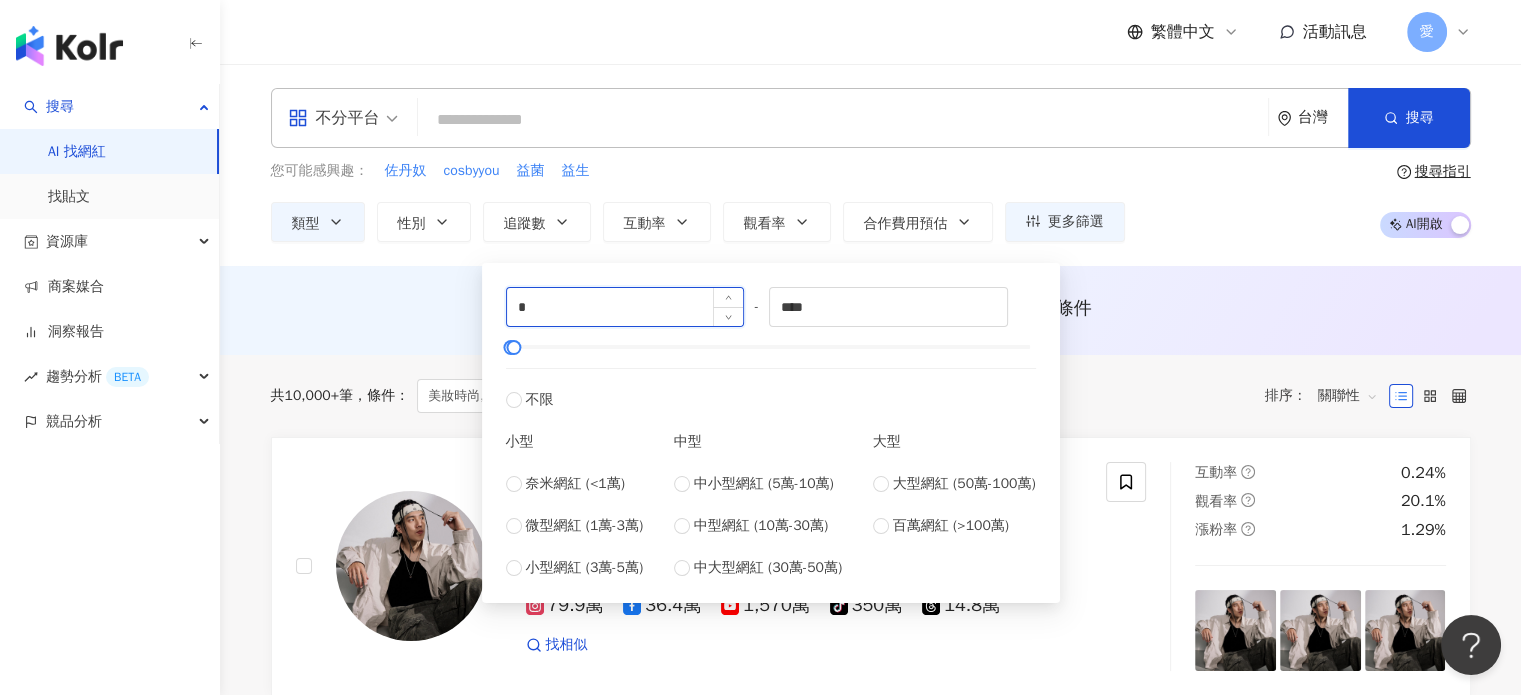 click on "*" at bounding box center [625, 307] 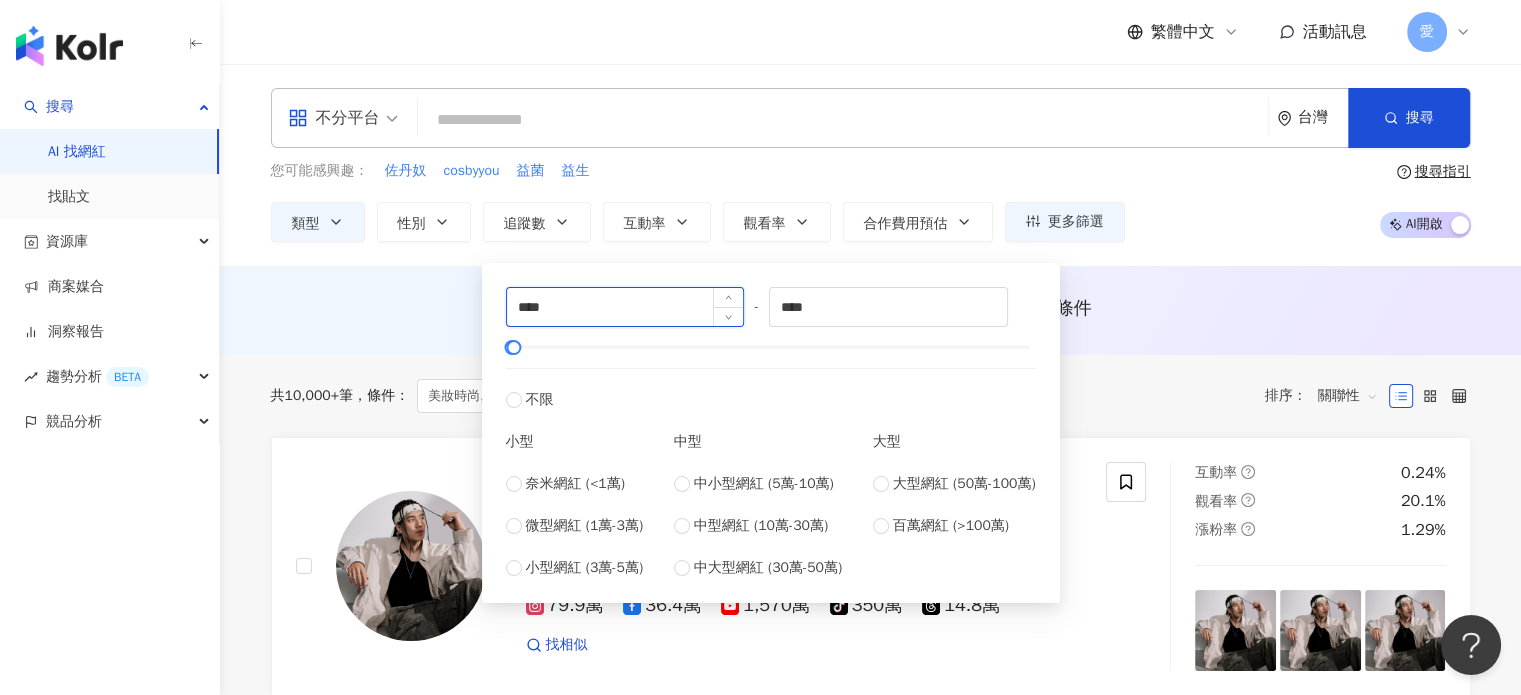 type on "****" 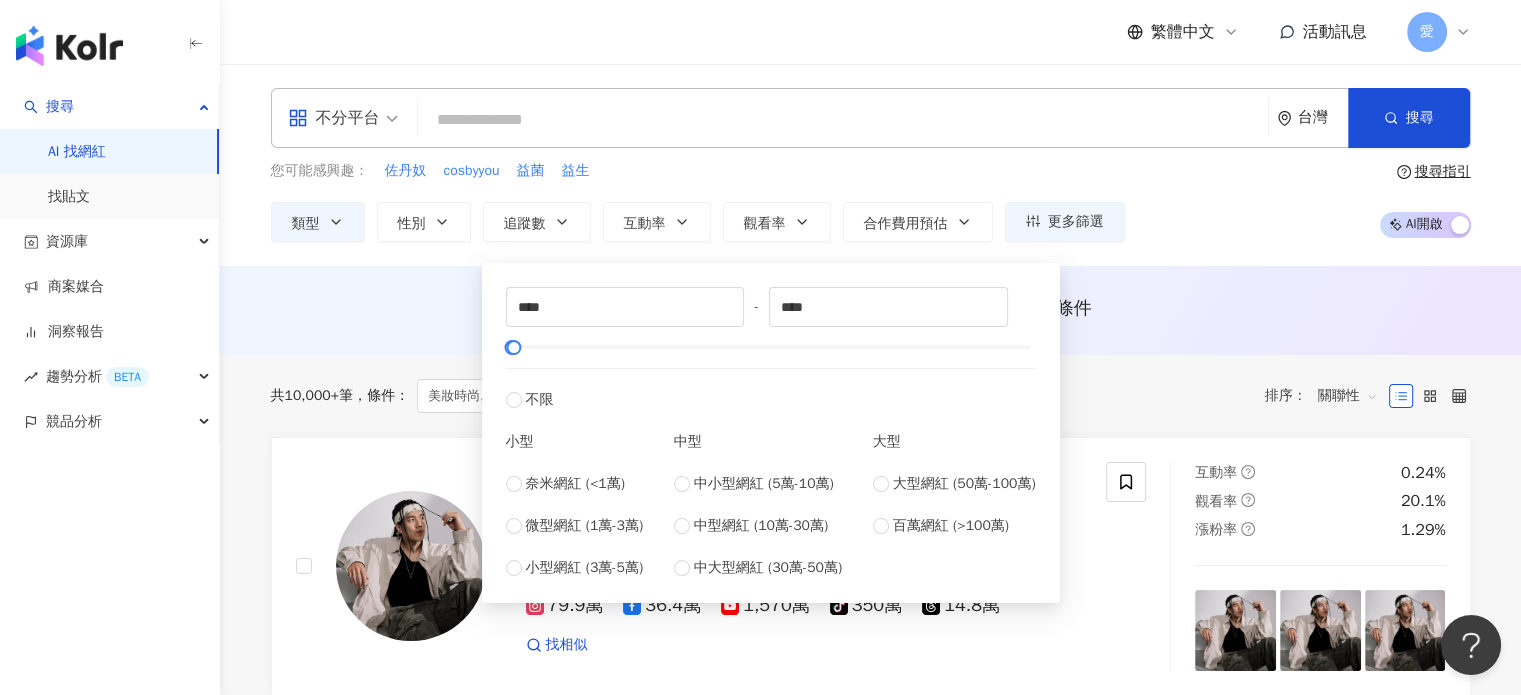 click on "AI 推薦 ： 無結果，請嘗試搜尋其他語言關鍵字或條件" at bounding box center [870, 310] 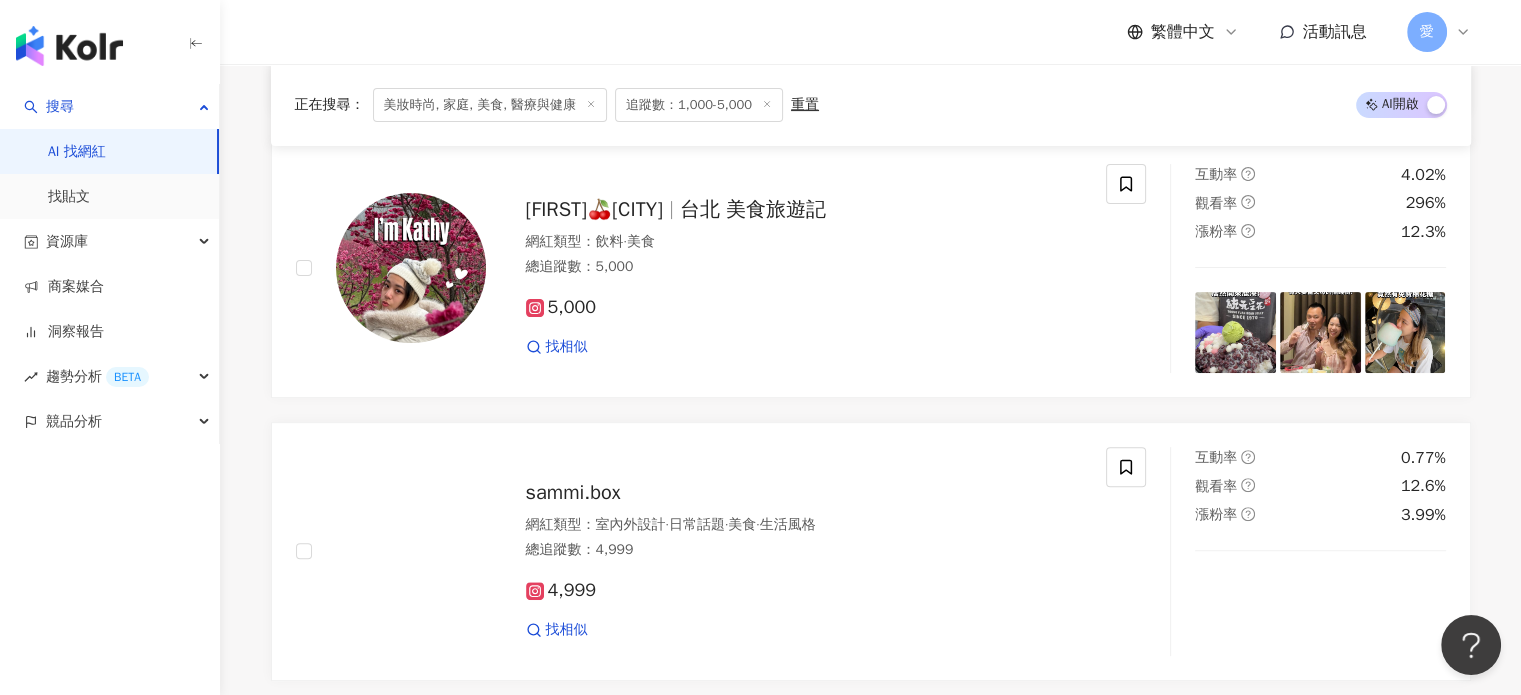 scroll, scrollTop: 600, scrollLeft: 0, axis: vertical 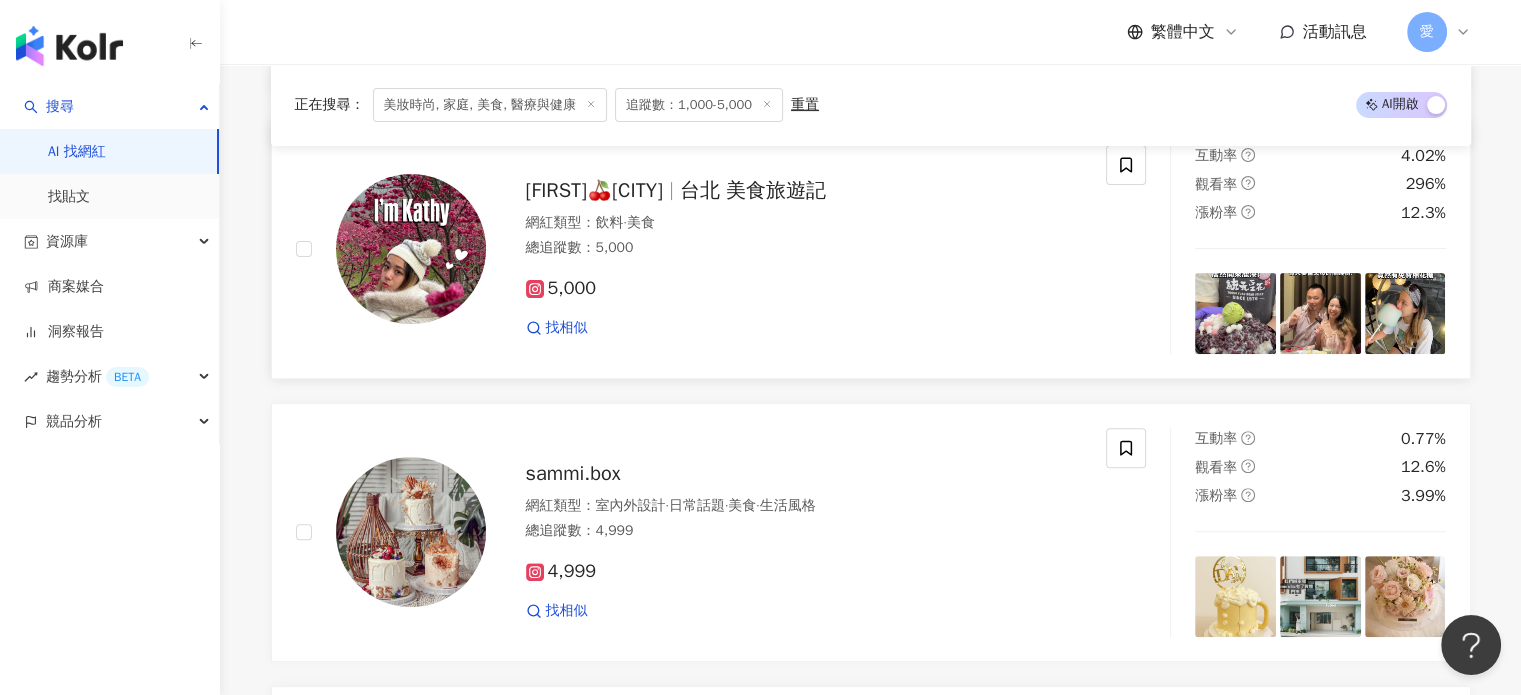click on "Kathy🍒台中" at bounding box center [594, 190] 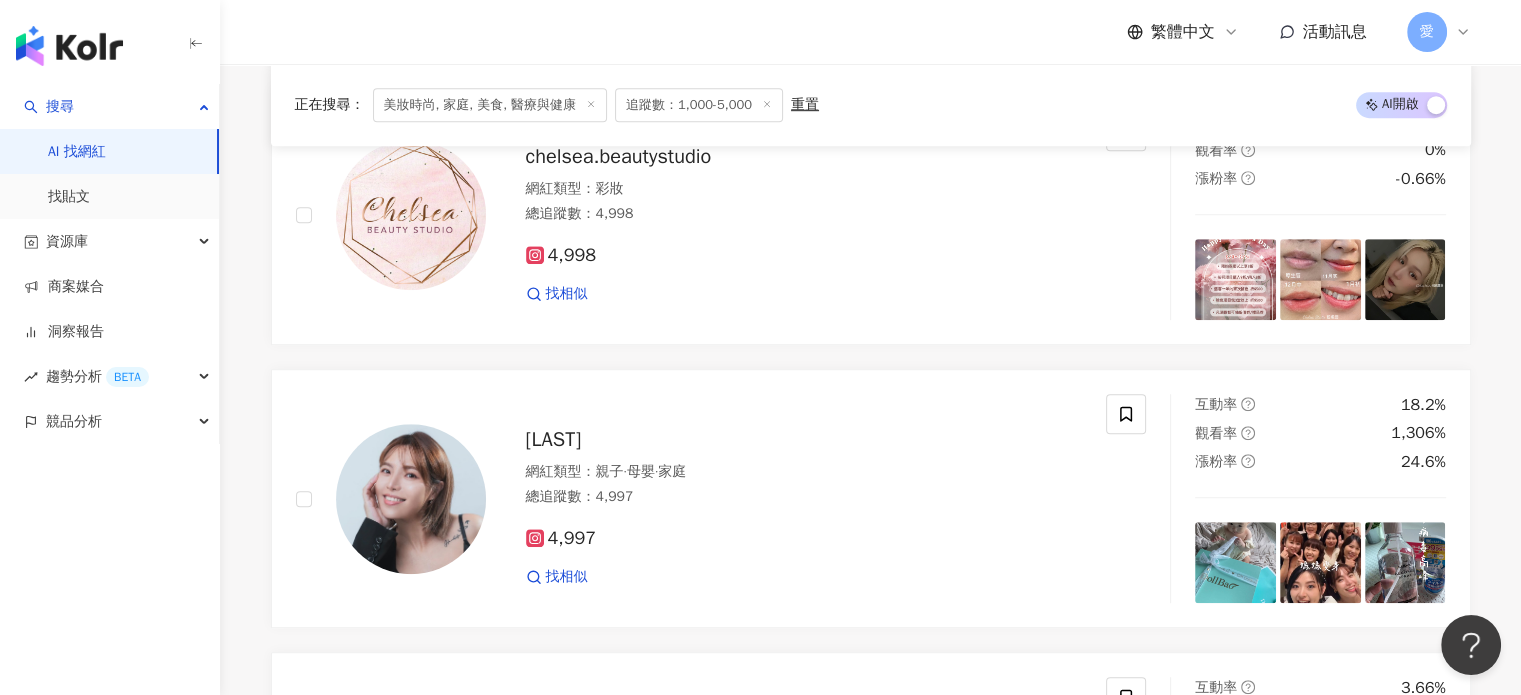 scroll, scrollTop: 1300, scrollLeft: 0, axis: vertical 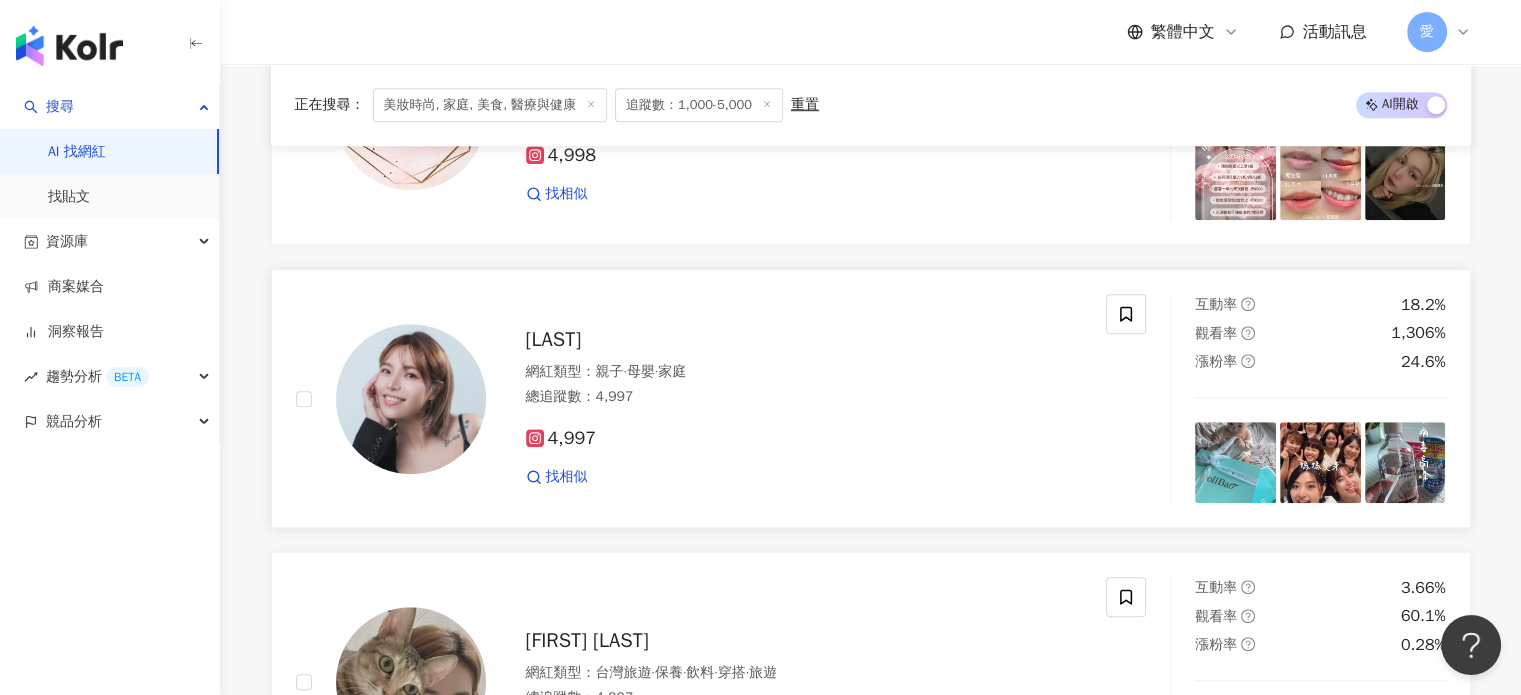 click on "陳筱繪" at bounding box center [554, 339] 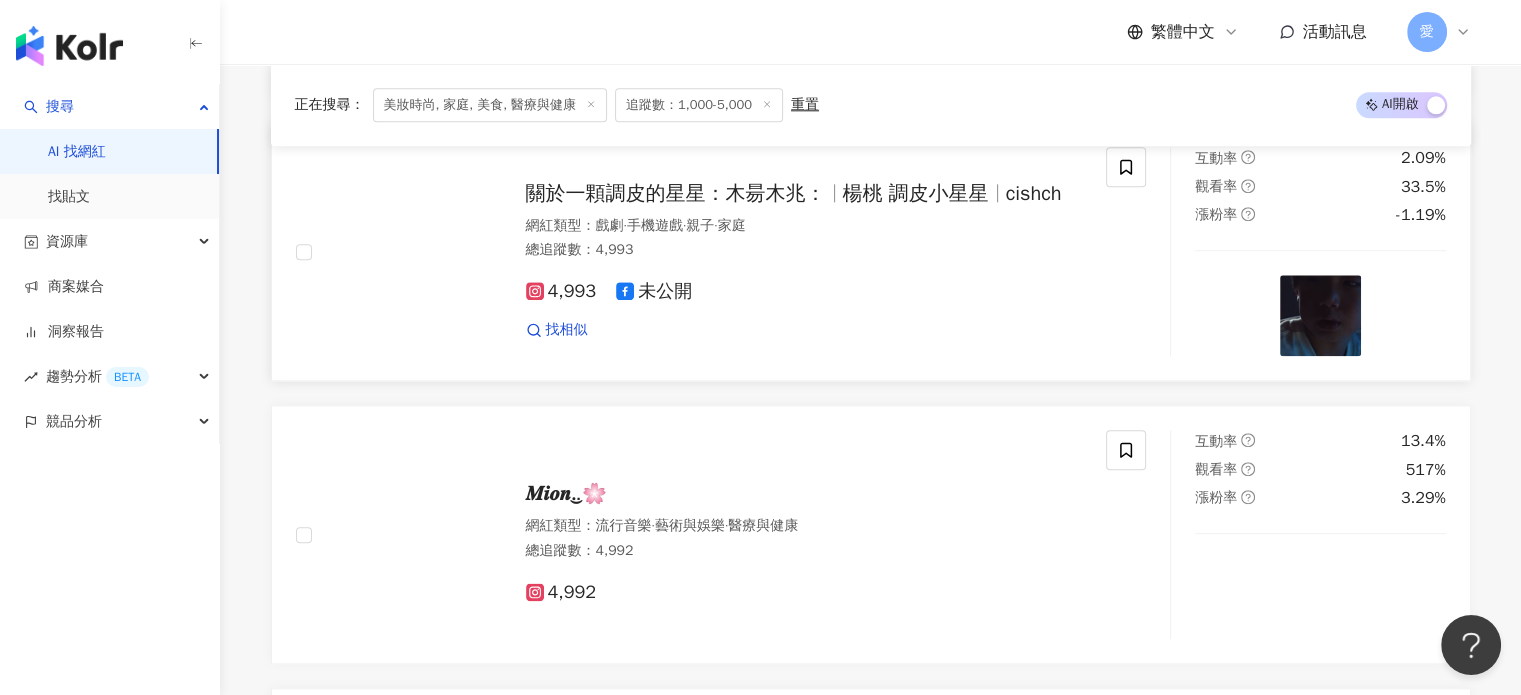 scroll, scrollTop: 2300, scrollLeft: 0, axis: vertical 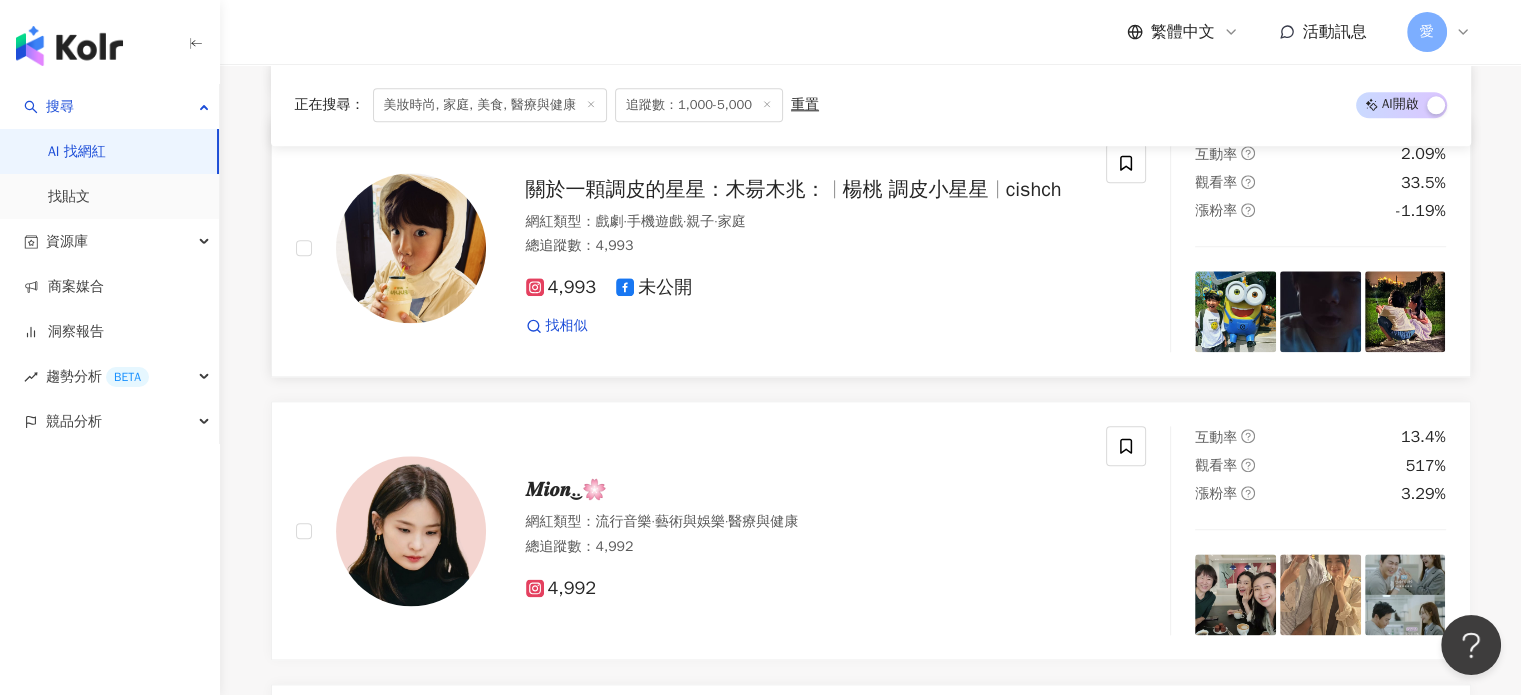 click on "關於一顆調皮的星星：木昜木兆：" at bounding box center (676, 189) 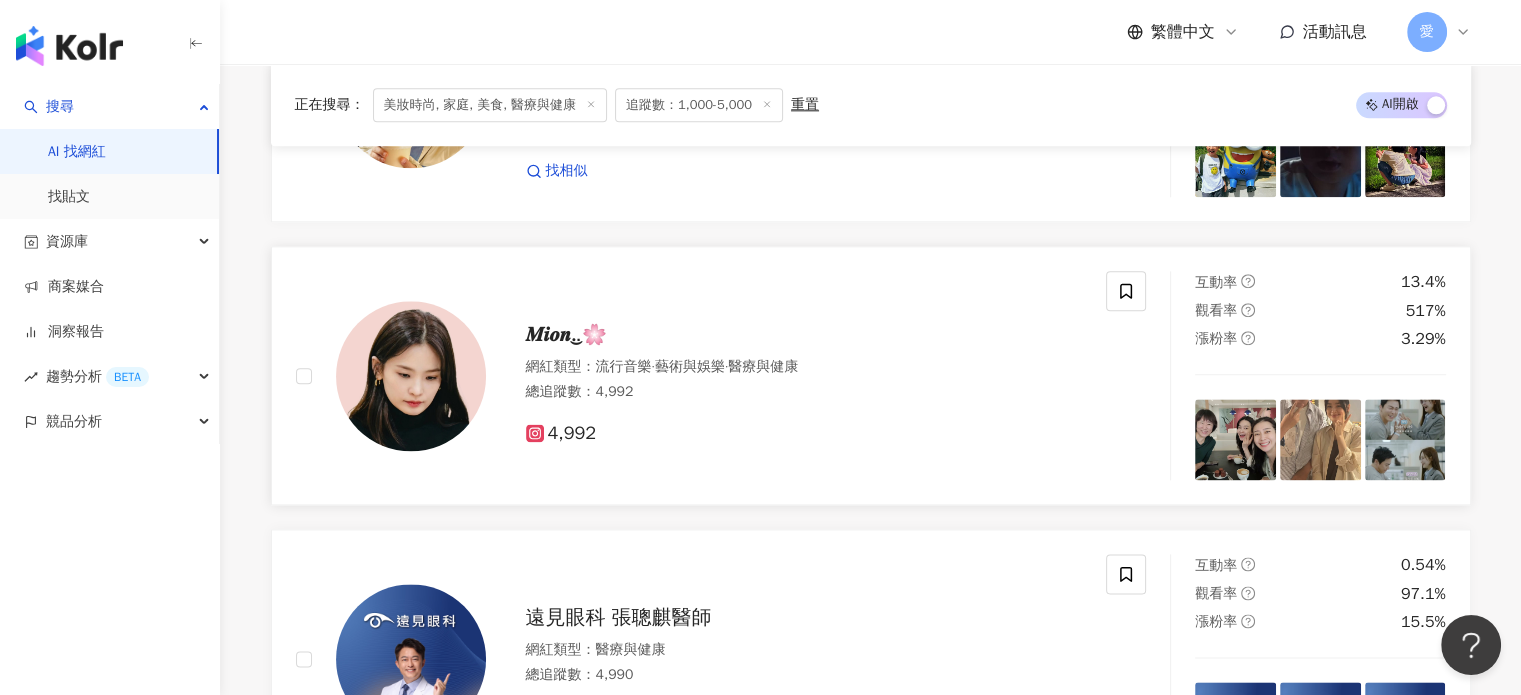 scroll, scrollTop: 2500, scrollLeft: 0, axis: vertical 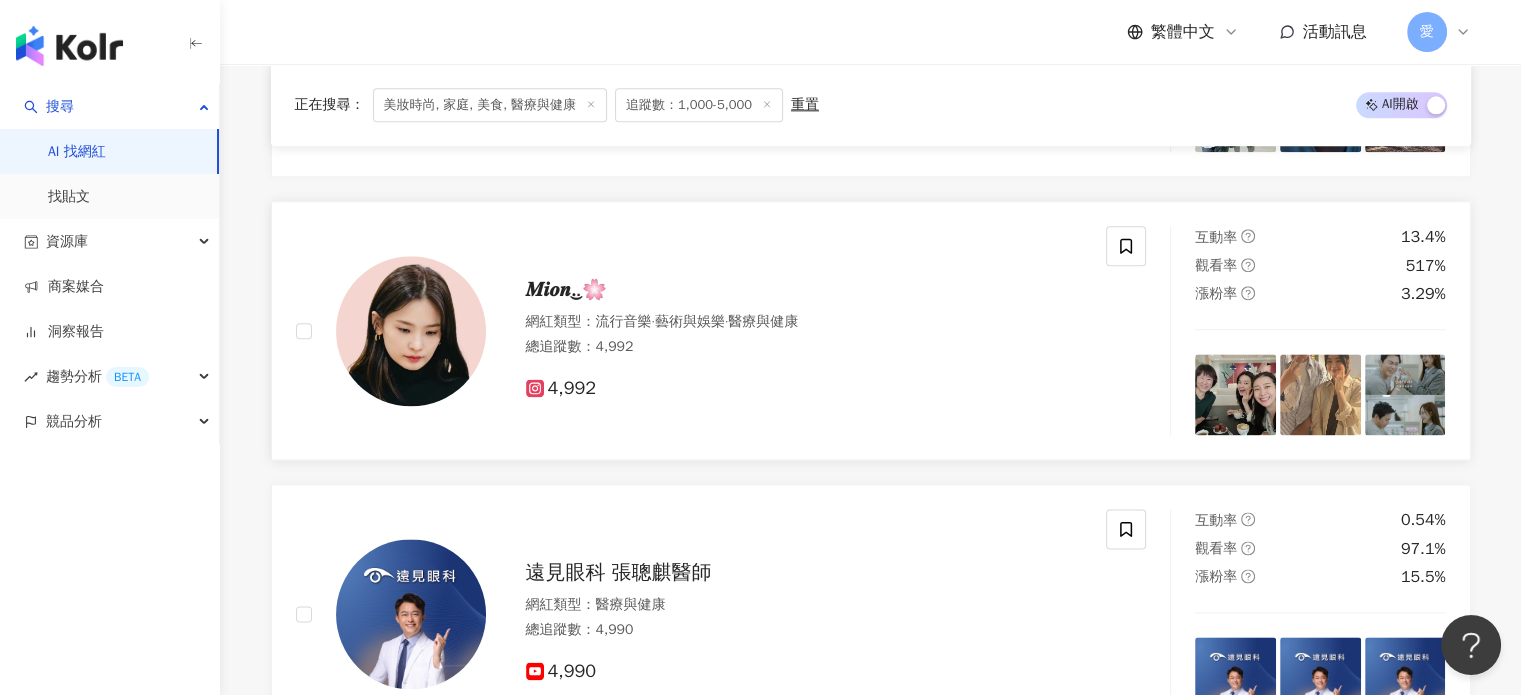 click at bounding box center (411, 331) 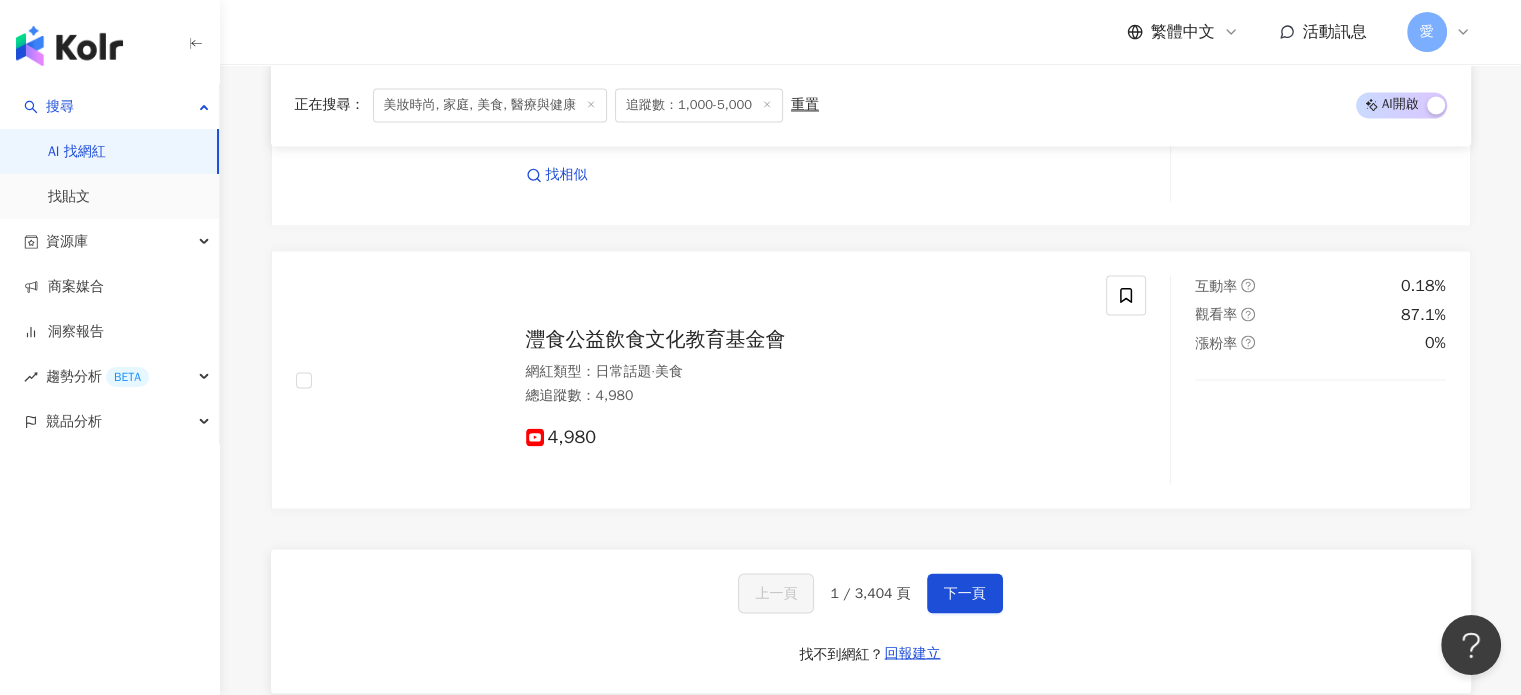 scroll, scrollTop: 3500, scrollLeft: 0, axis: vertical 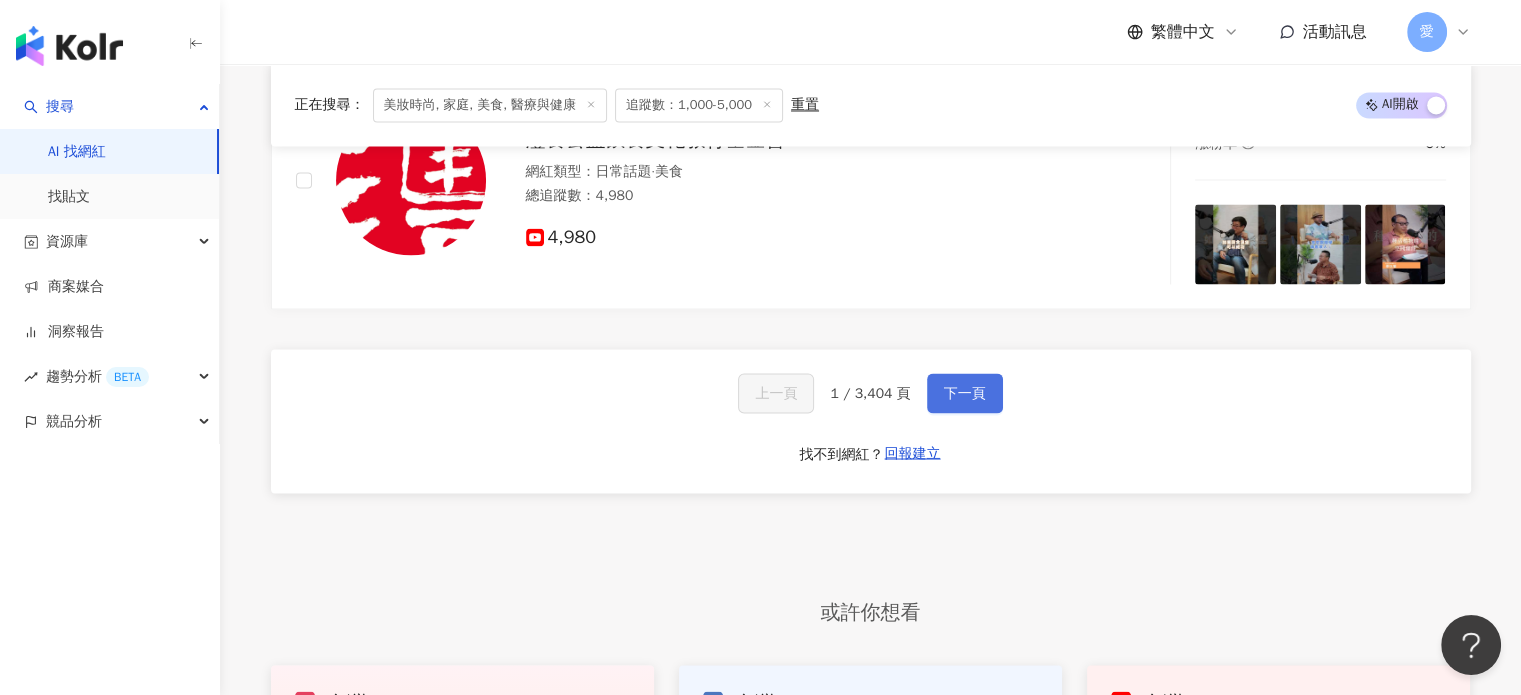 click on "下一頁" at bounding box center (965, 393) 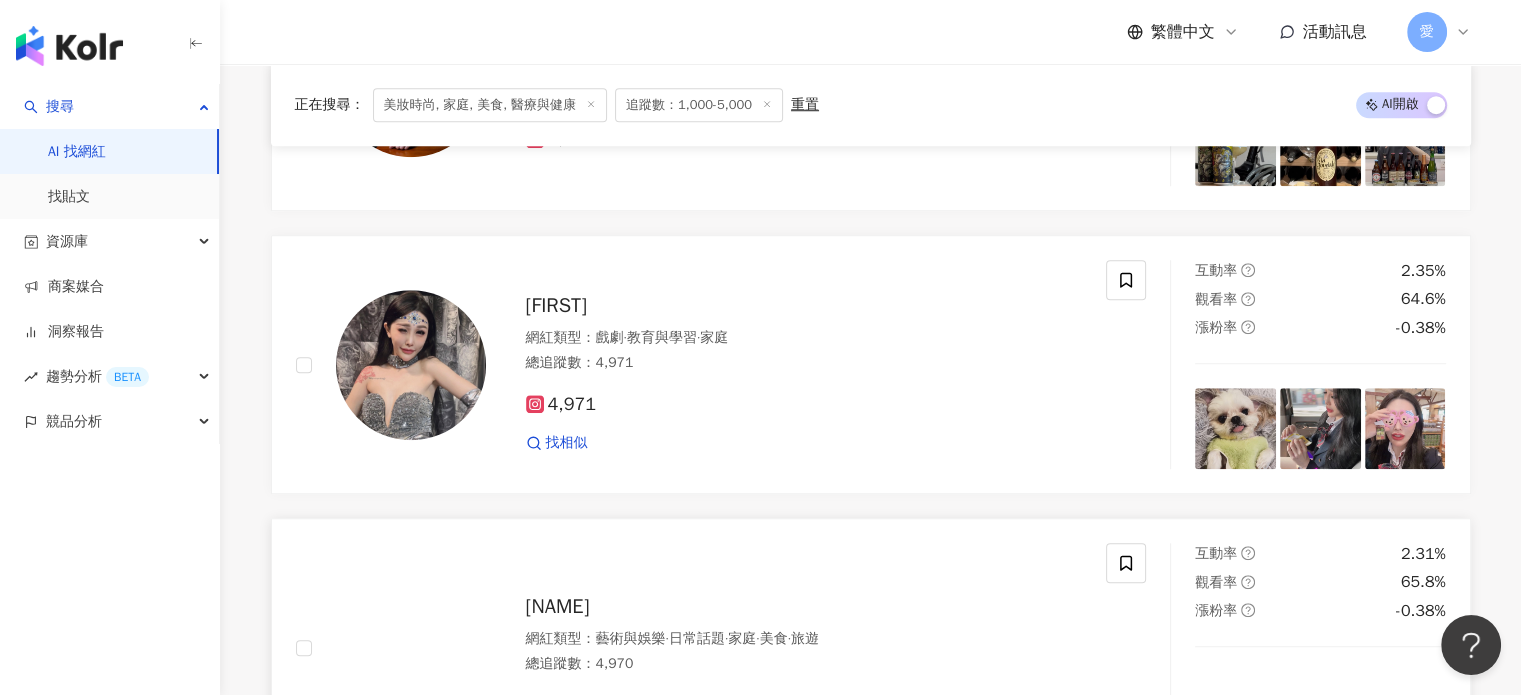 scroll, scrollTop: 1717, scrollLeft: 0, axis: vertical 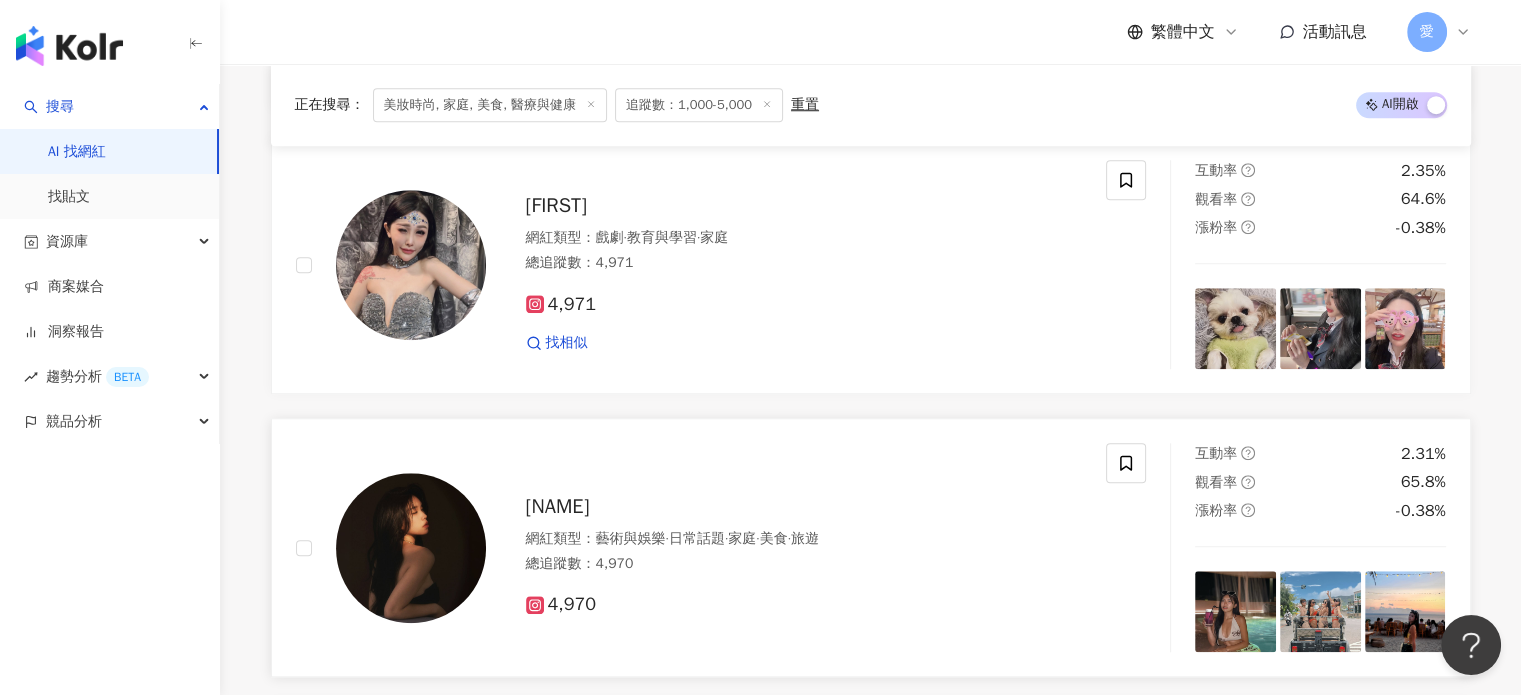 click at bounding box center [411, 548] 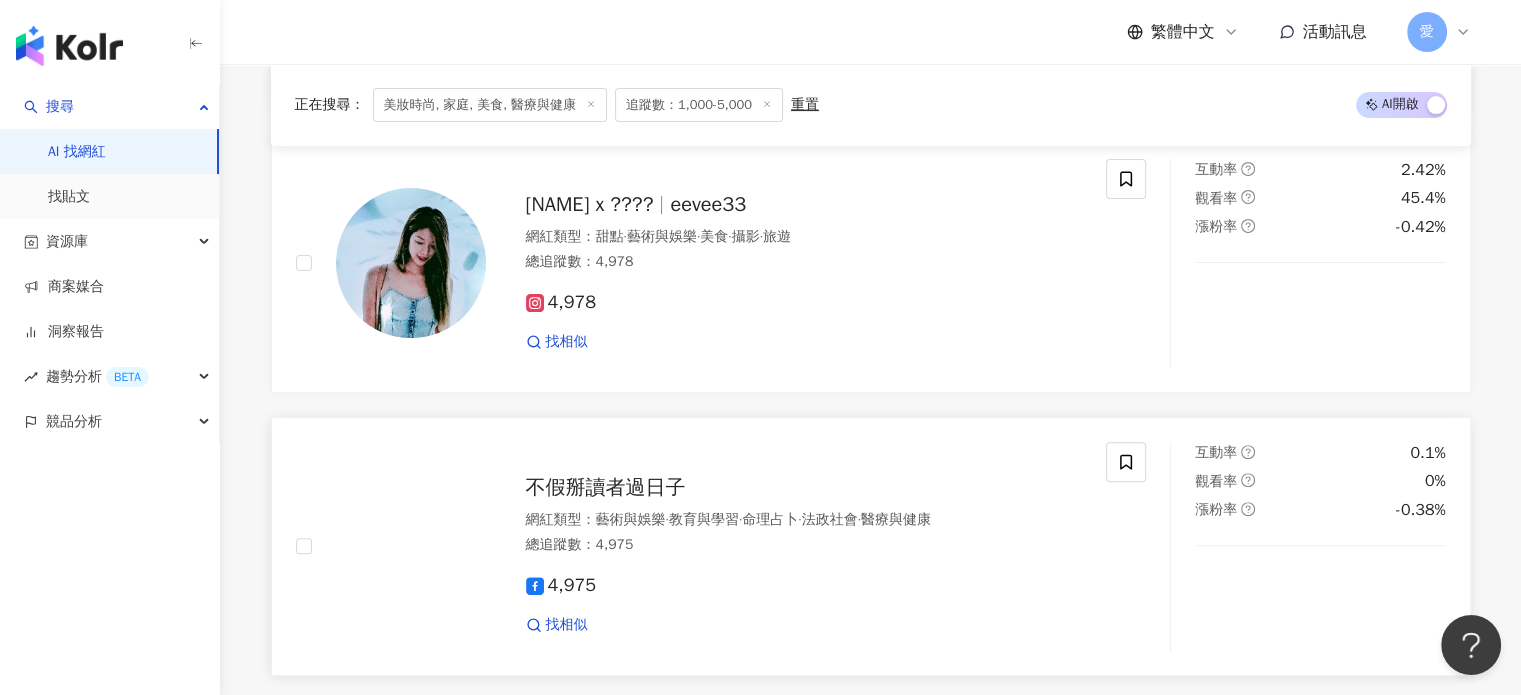 scroll, scrollTop: 517, scrollLeft: 0, axis: vertical 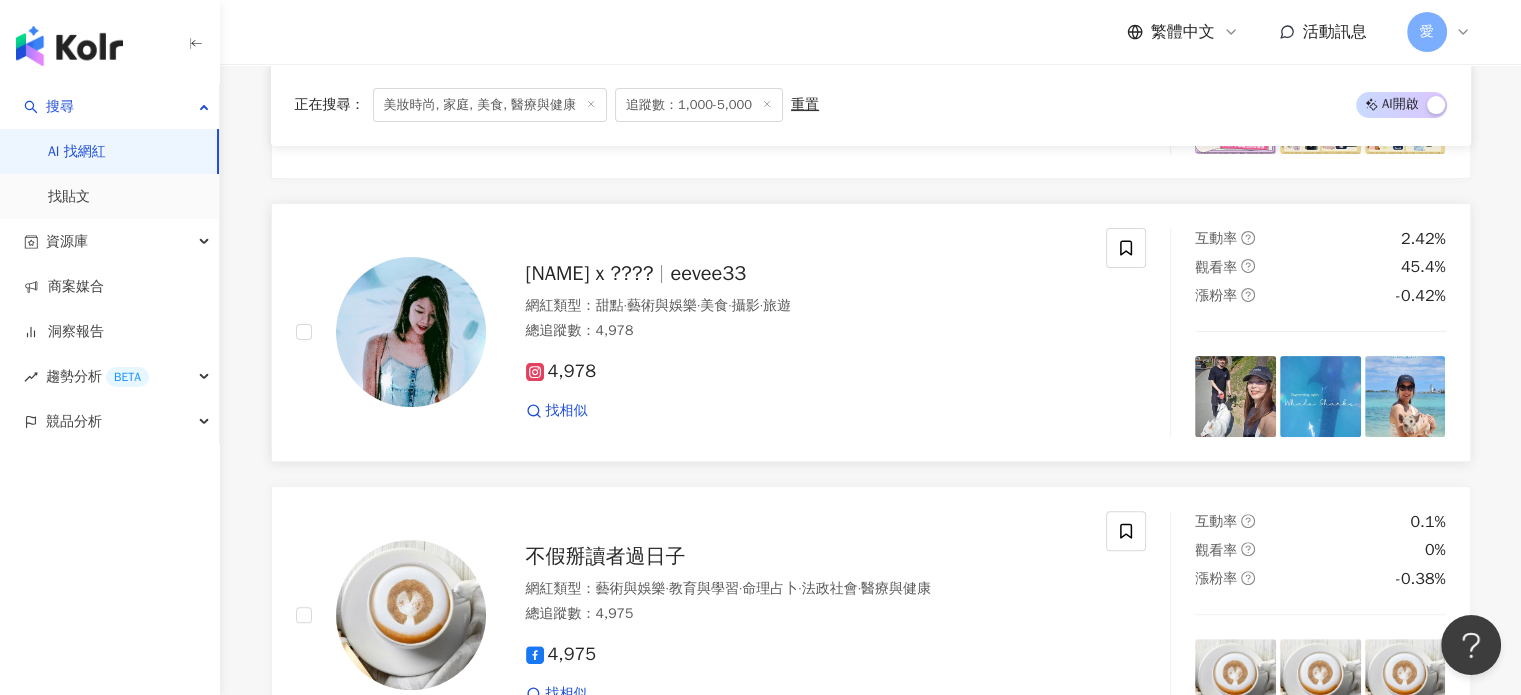 click on "Ⓔⓥⓔⓛⓘⓝⓔ x ????" at bounding box center [590, 273] 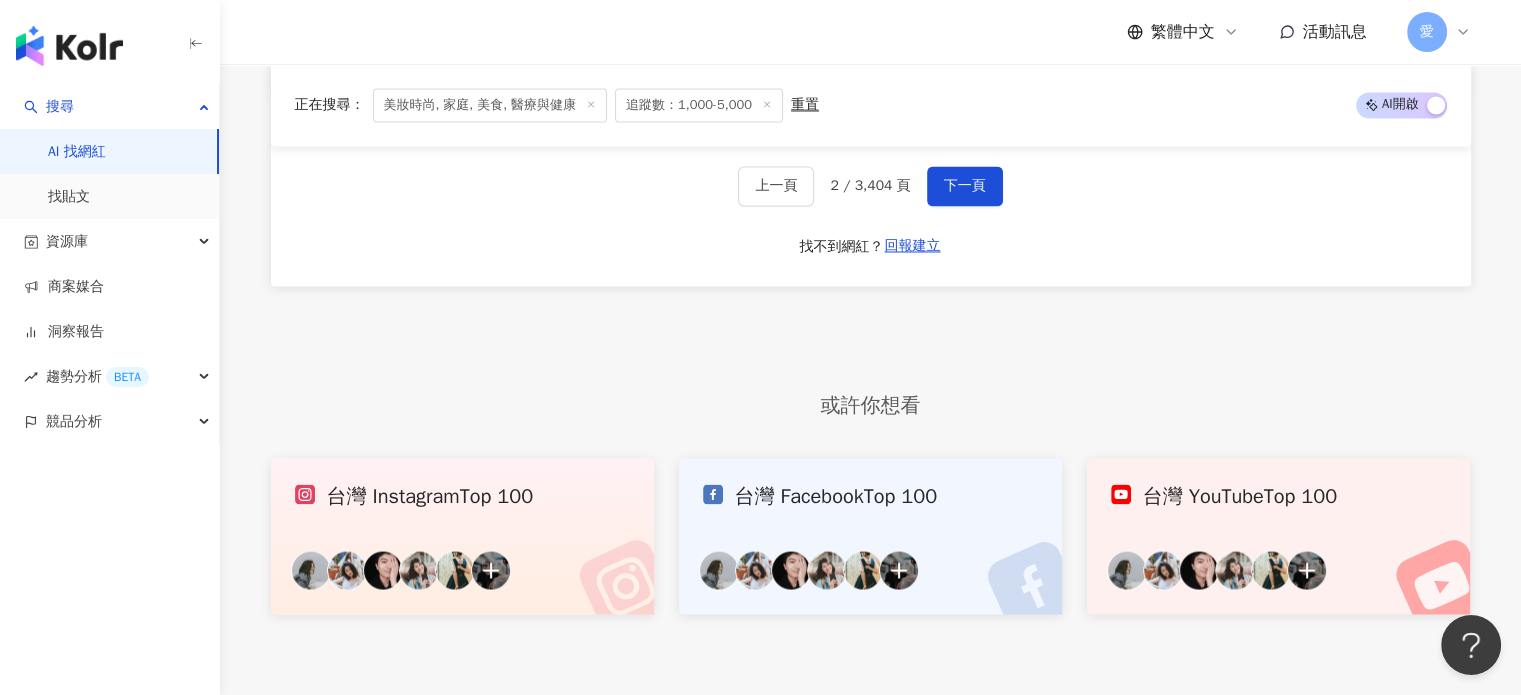 scroll, scrollTop: 3258, scrollLeft: 0, axis: vertical 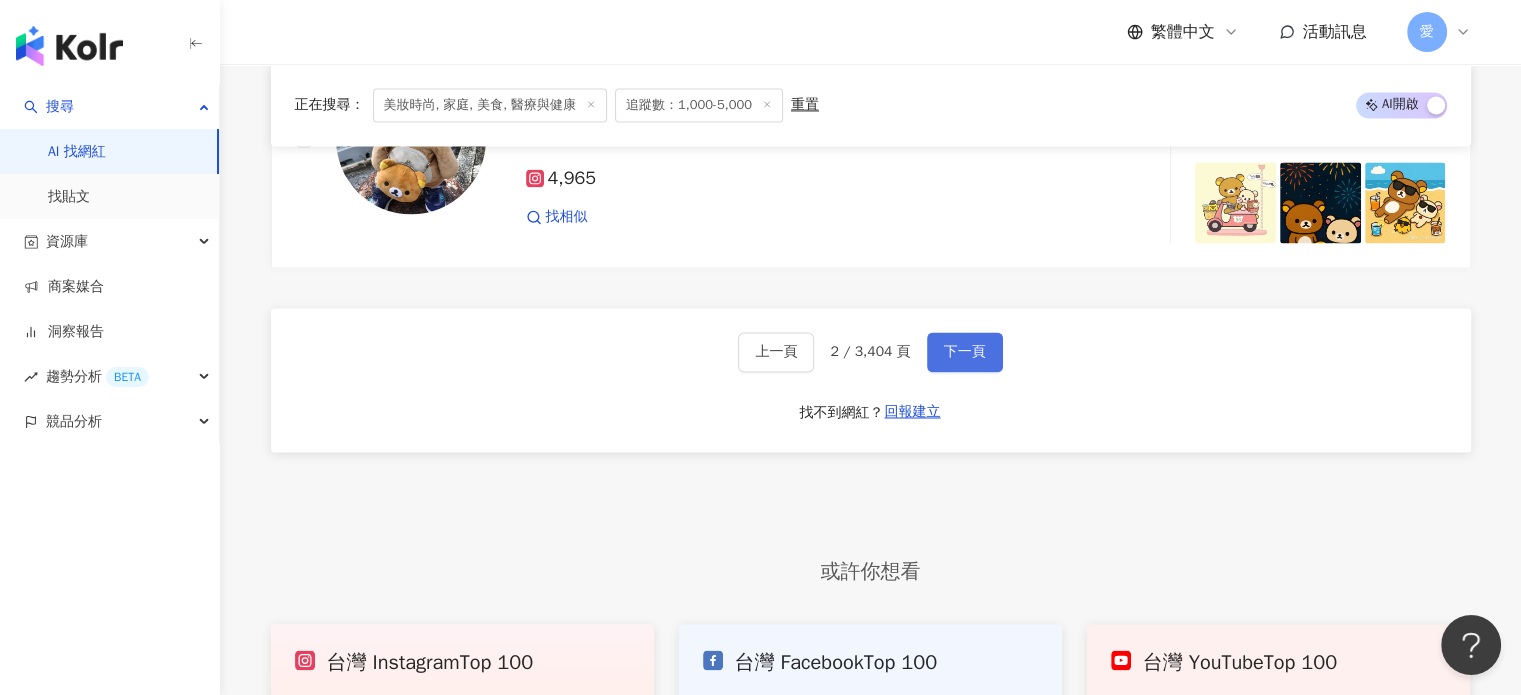 click on "下一頁" at bounding box center (965, 352) 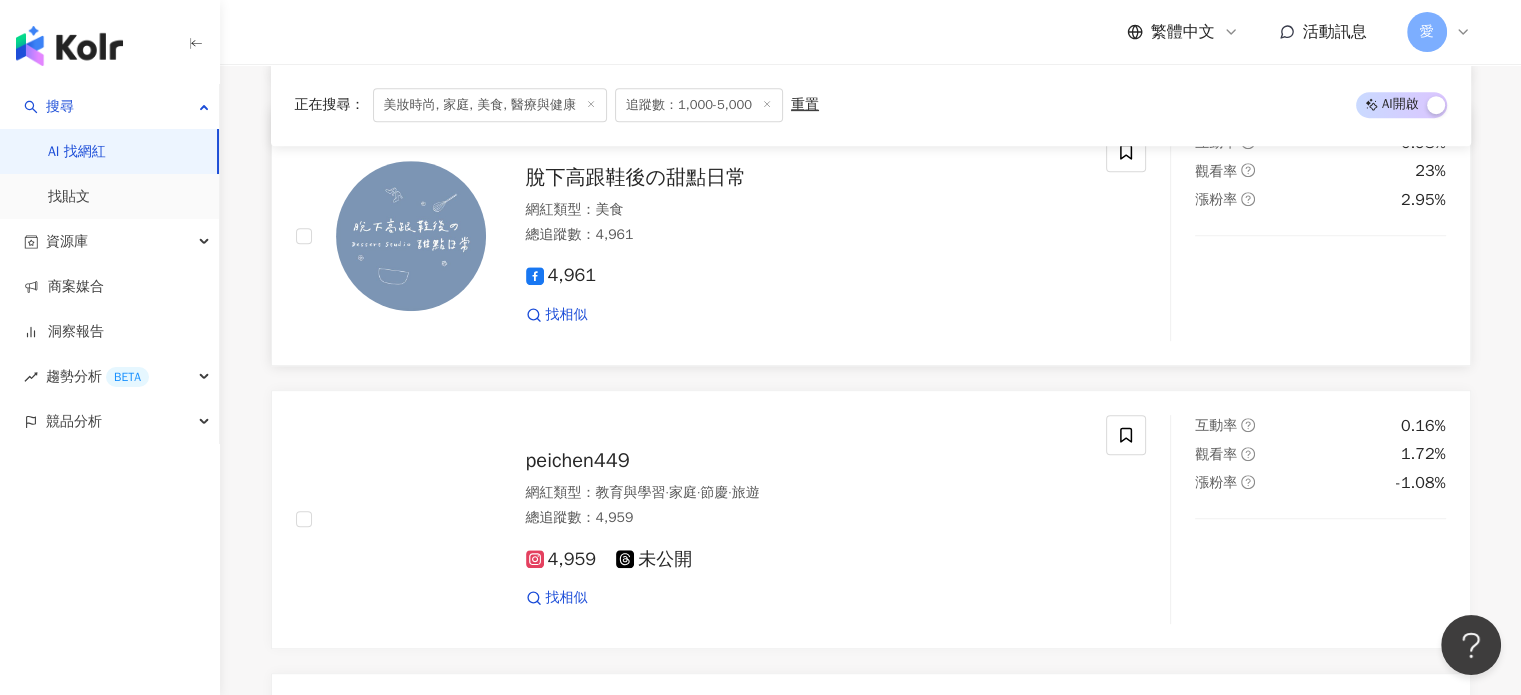 scroll, scrollTop: 900, scrollLeft: 0, axis: vertical 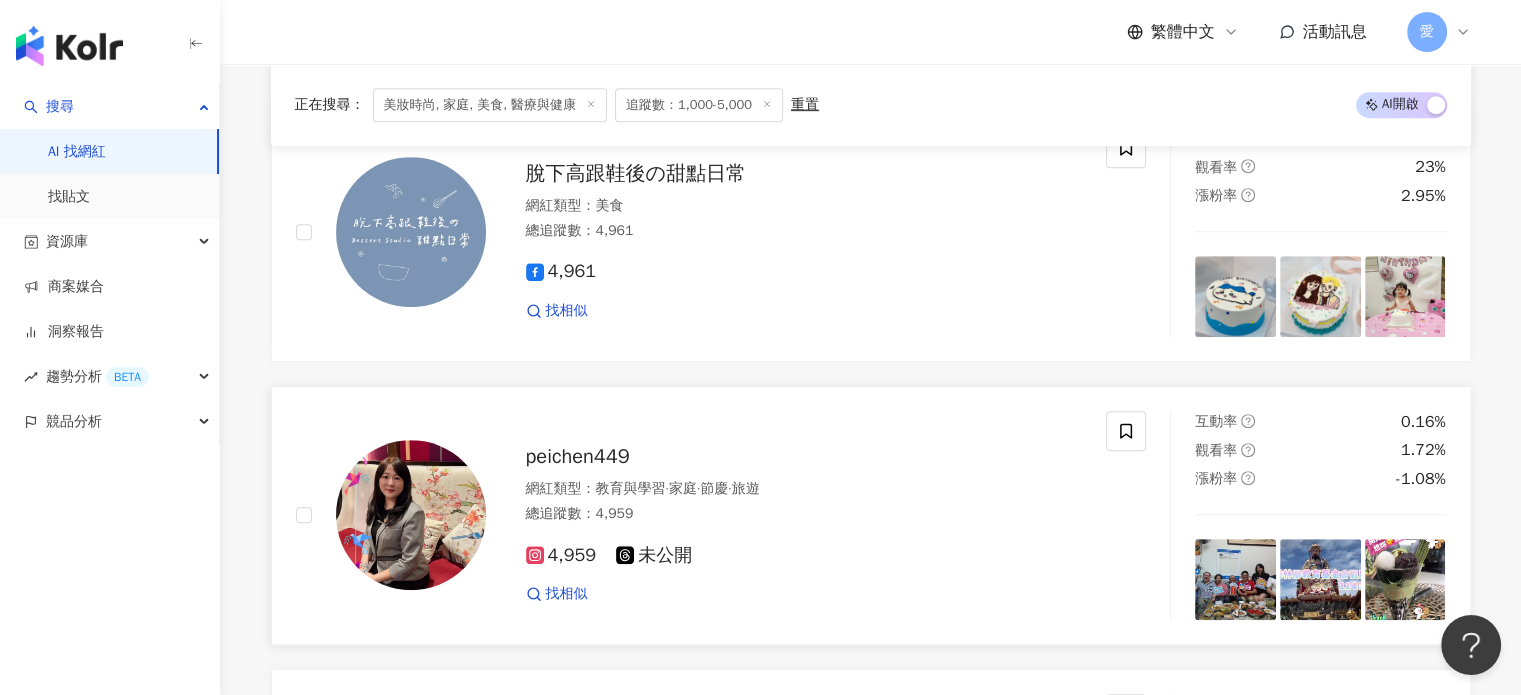 click on "peichen449" at bounding box center [578, 456] 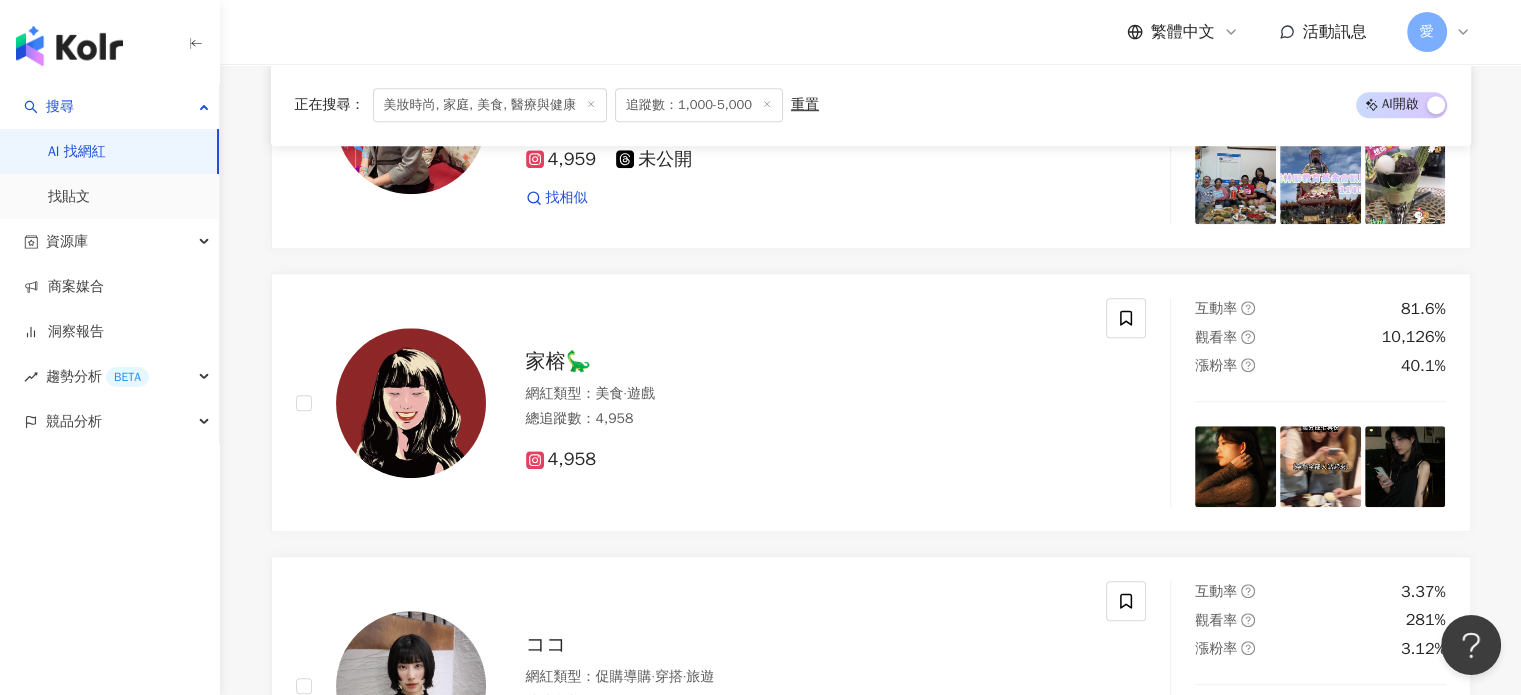 scroll, scrollTop: 1300, scrollLeft: 0, axis: vertical 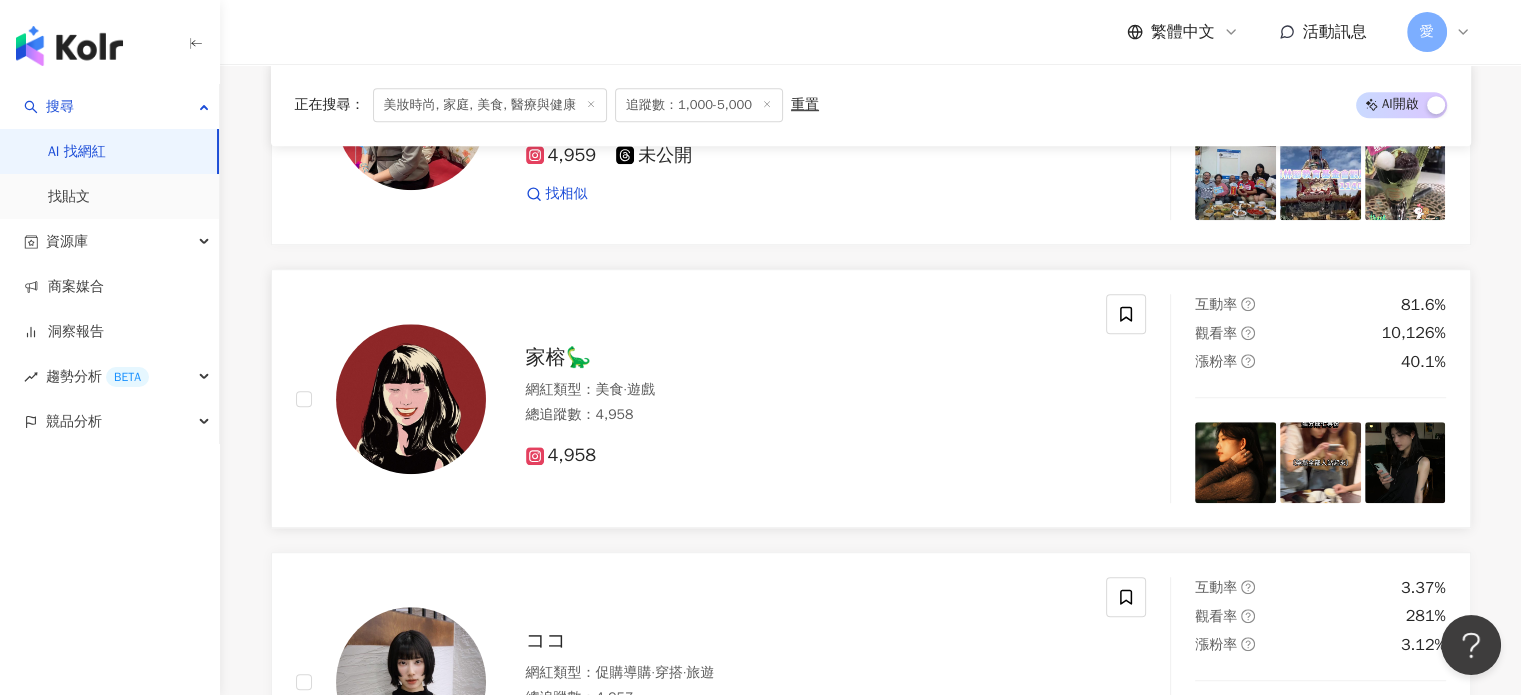 click at bounding box center (411, 399) 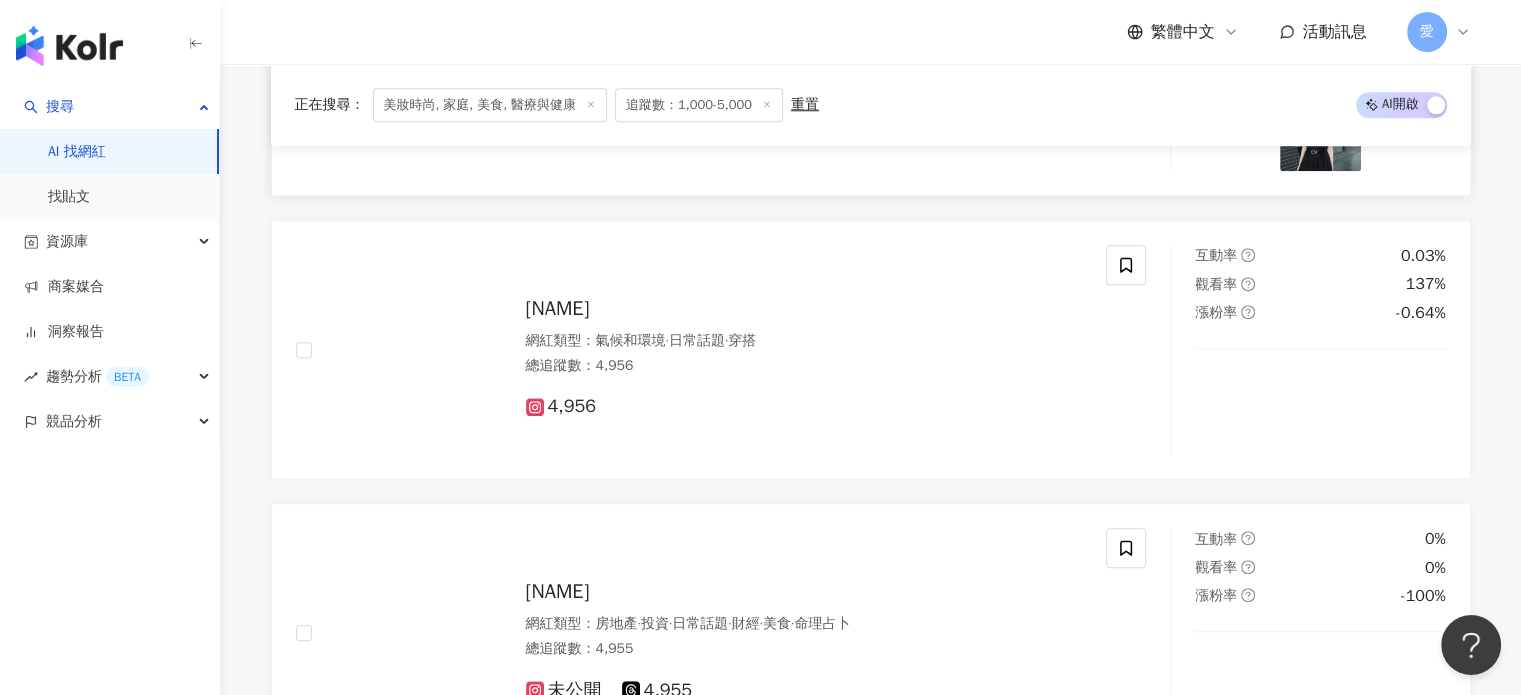 scroll, scrollTop: 2000, scrollLeft: 0, axis: vertical 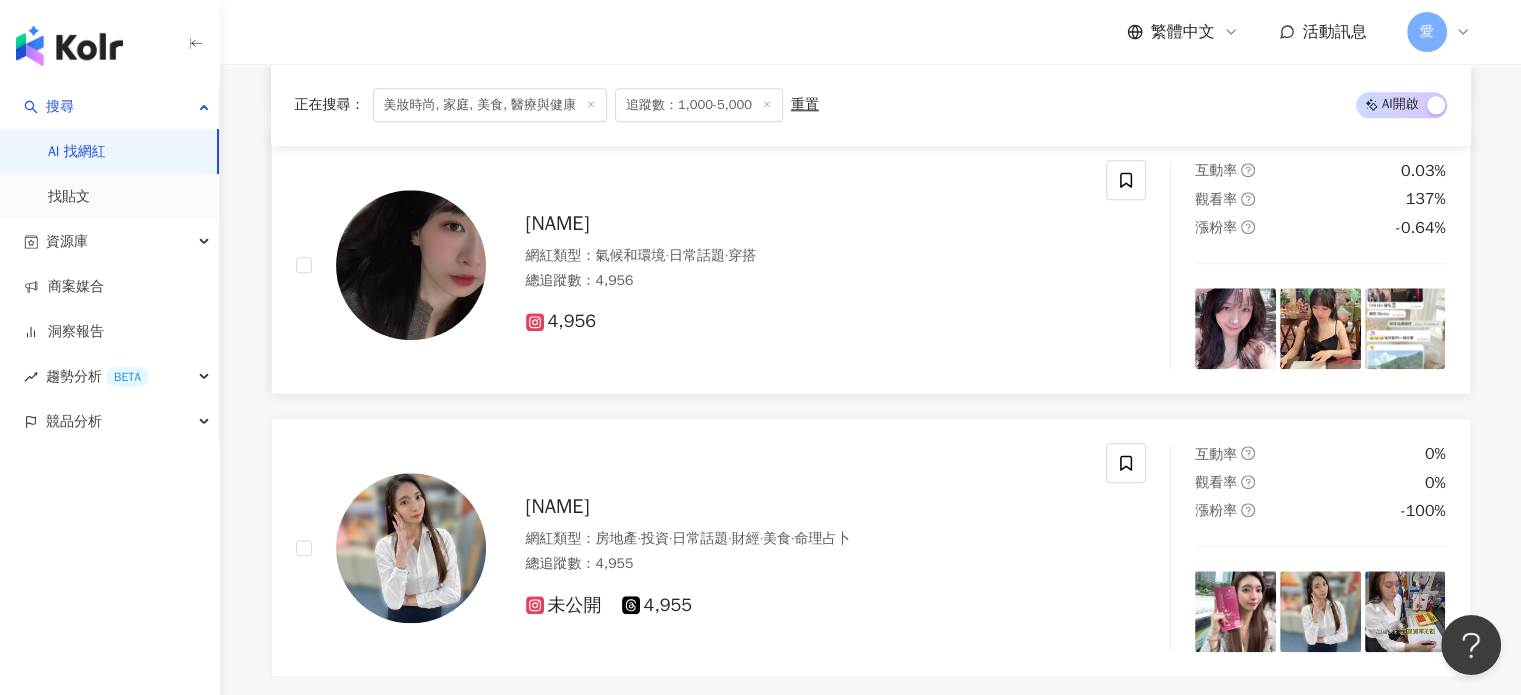 click on "𝘼𝙣𝙣𝙞𝙠𝙖🫧" at bounding box center [558, 223] 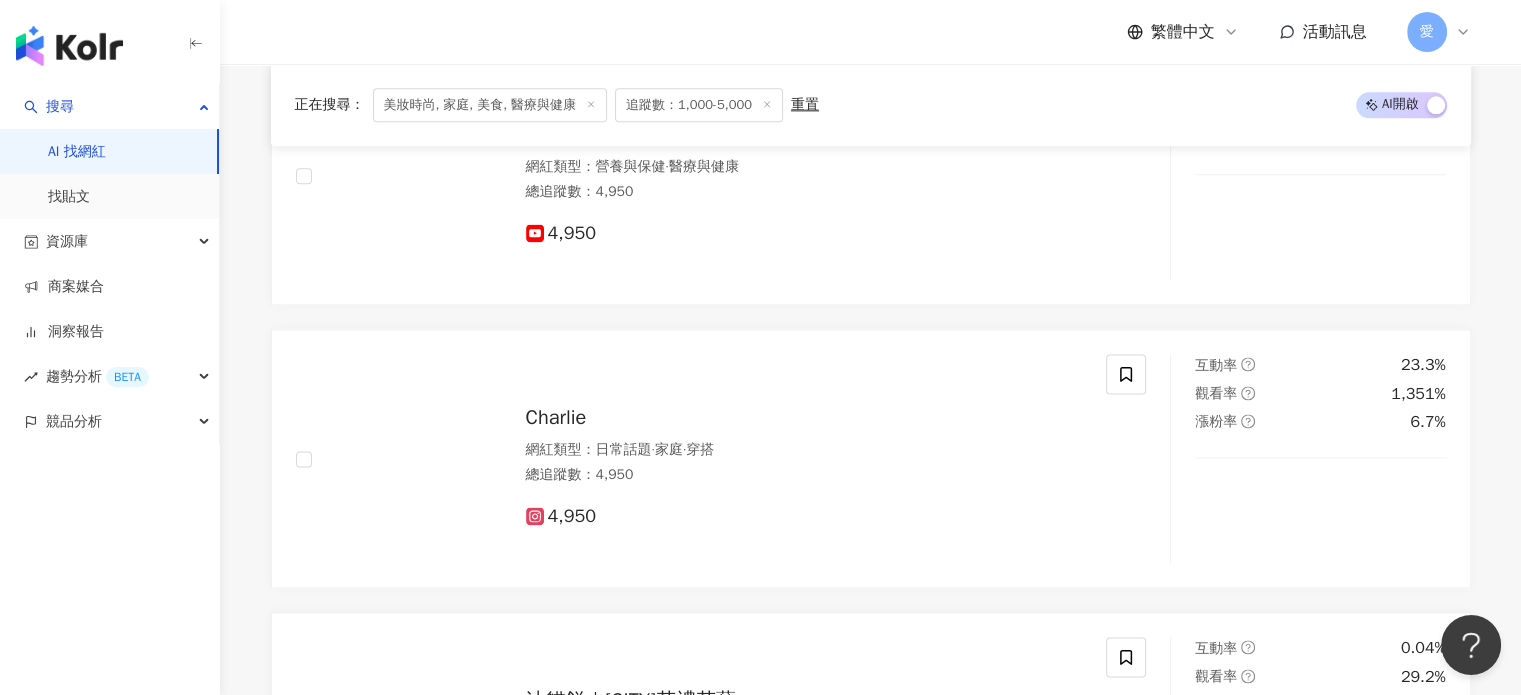 scroll, scrollTop: 2700, scrollLeft: 0, axis: vertical 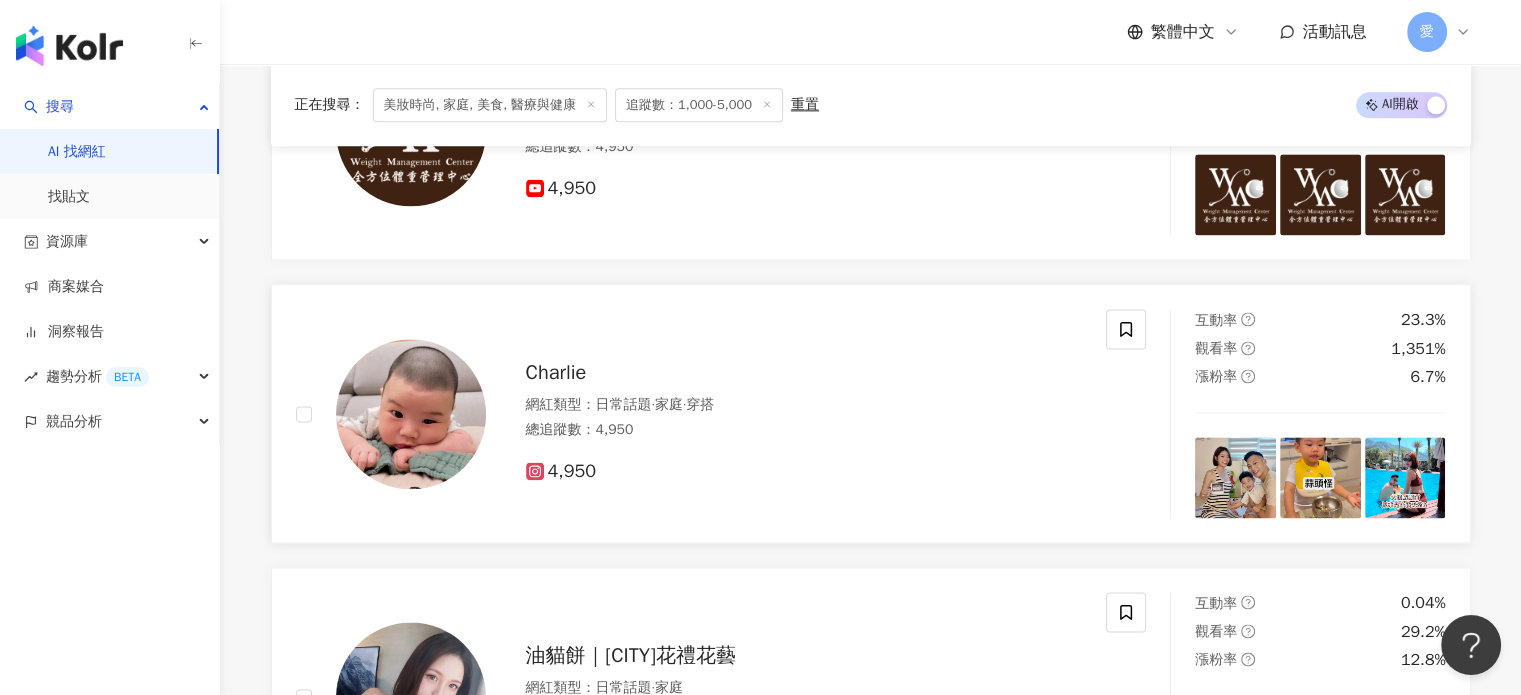 click on "Charlie" at bounding box center (556, 372) 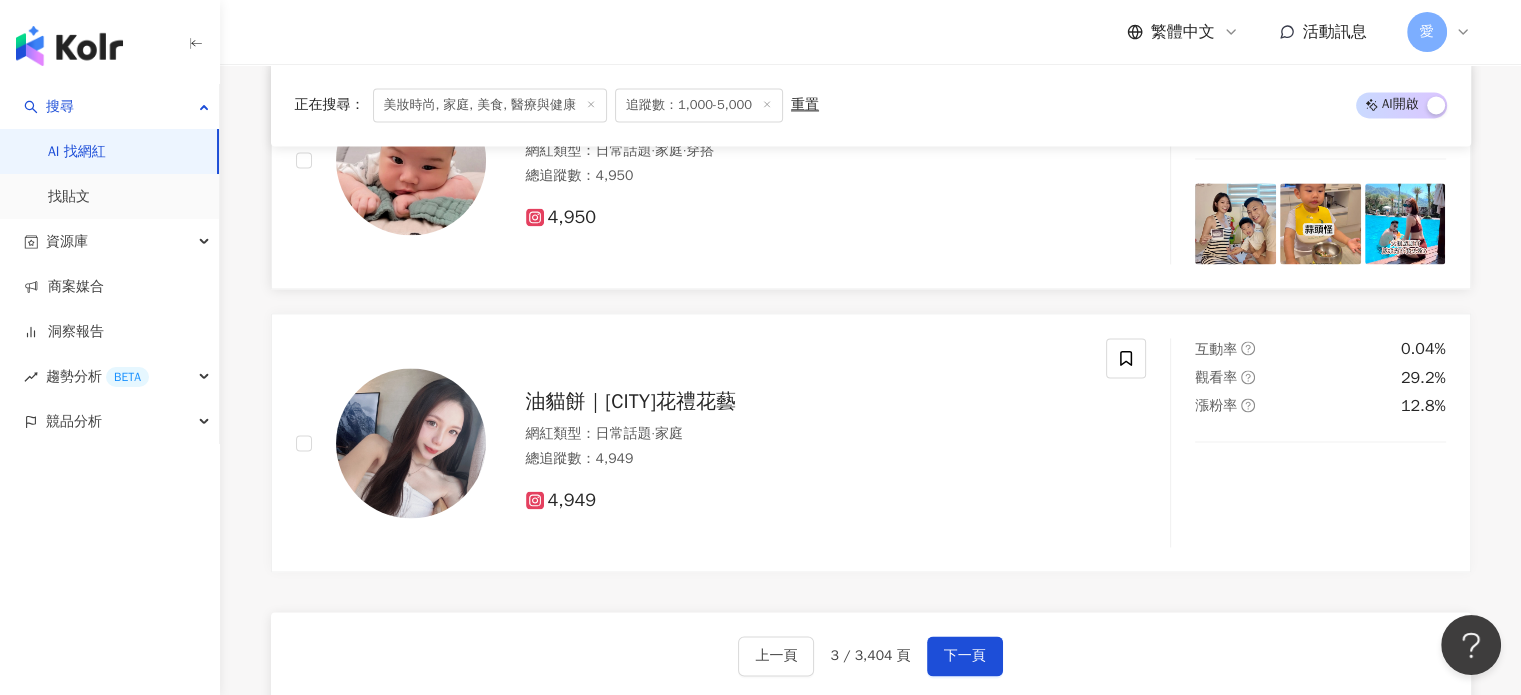 scroll, scrollTop: 3000, scrollLeft: 0, axis: vertical 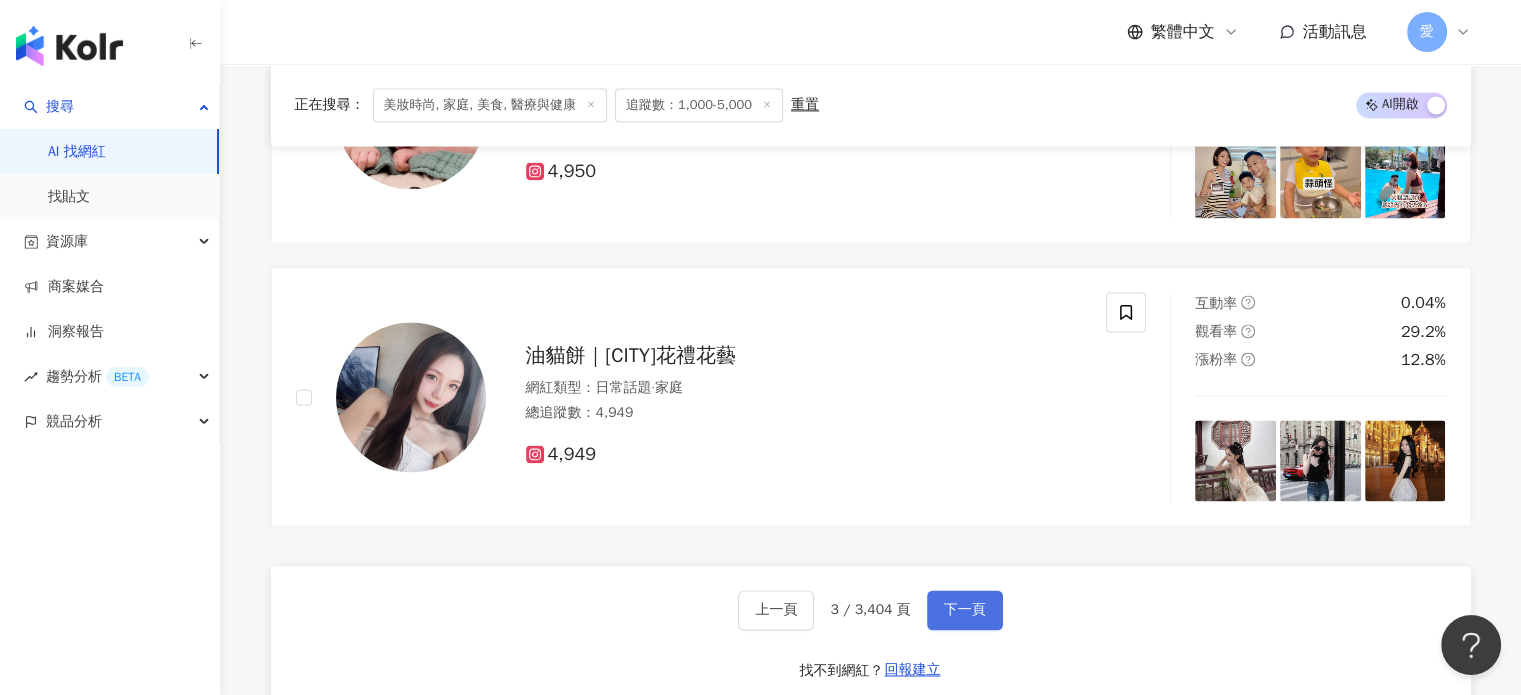 click on "下一頁" at bounding box center [965, 610] 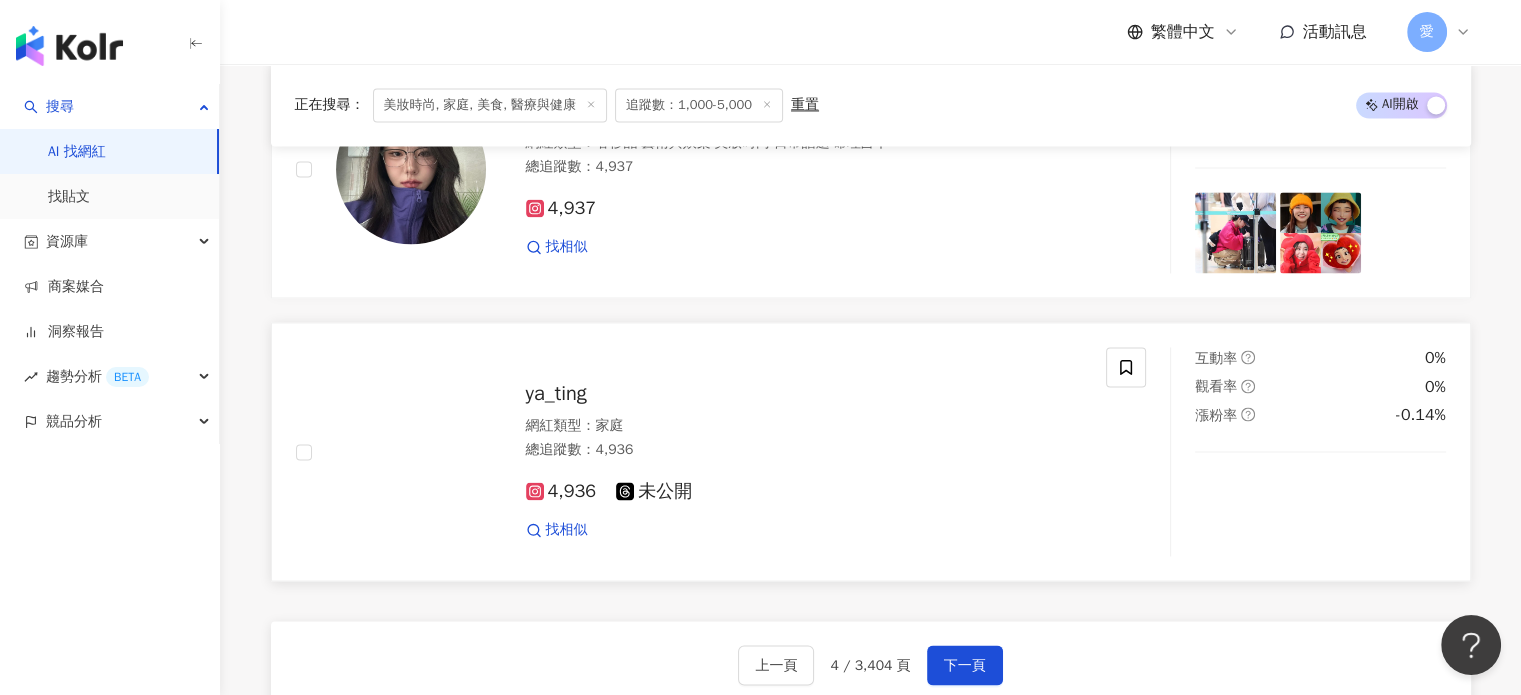 scroll, scrollTop: 3182, scrollLeft: 0, axis: vertical 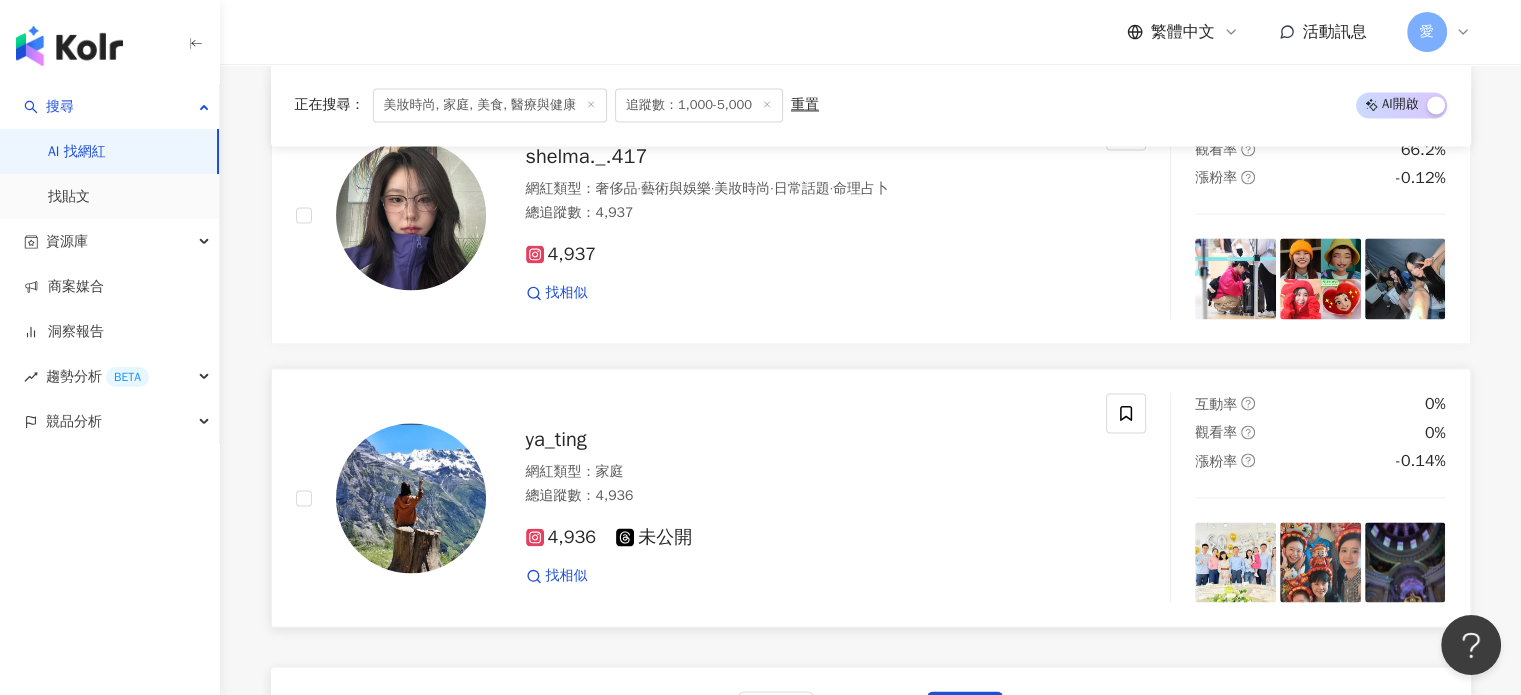click on "ya_ting" at bounding box center [556, 439] 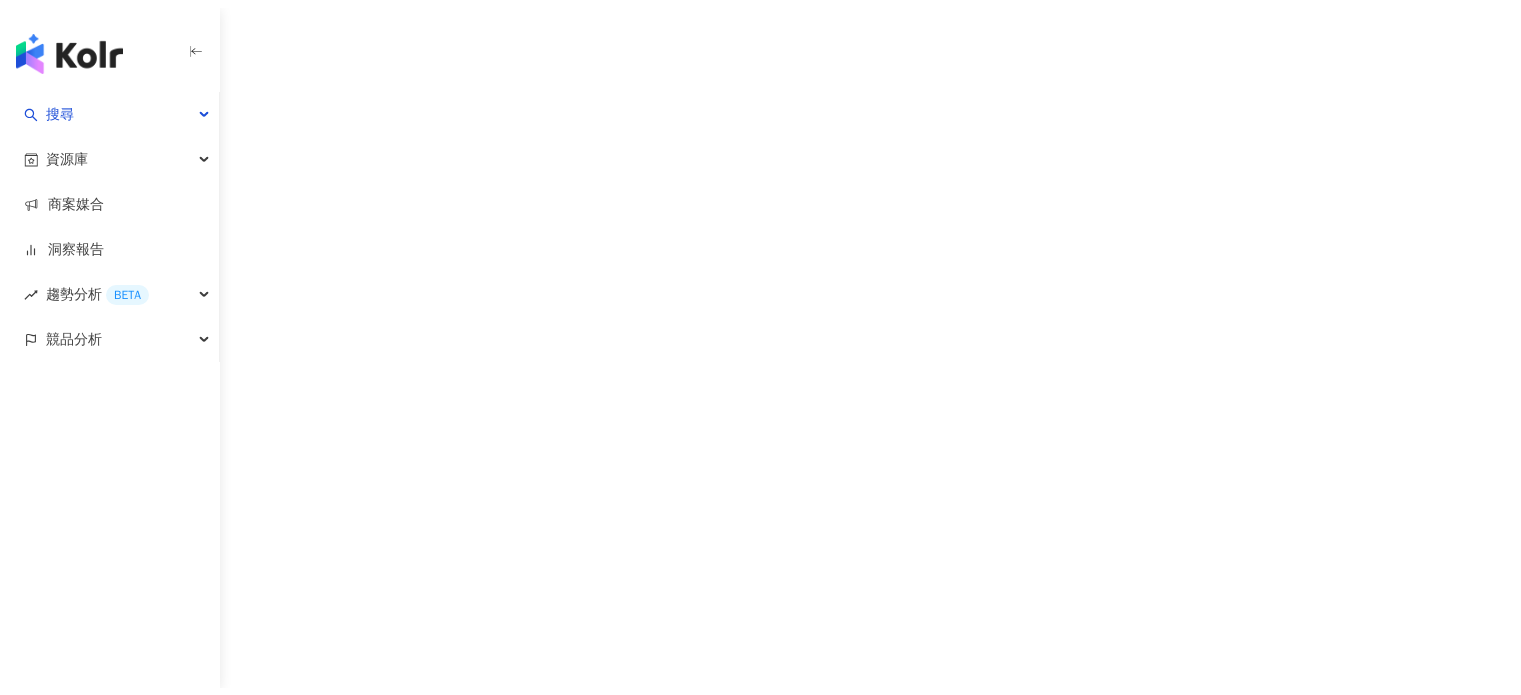 scroll, scrollTop: 0, scrollLeft: 0, axis: both 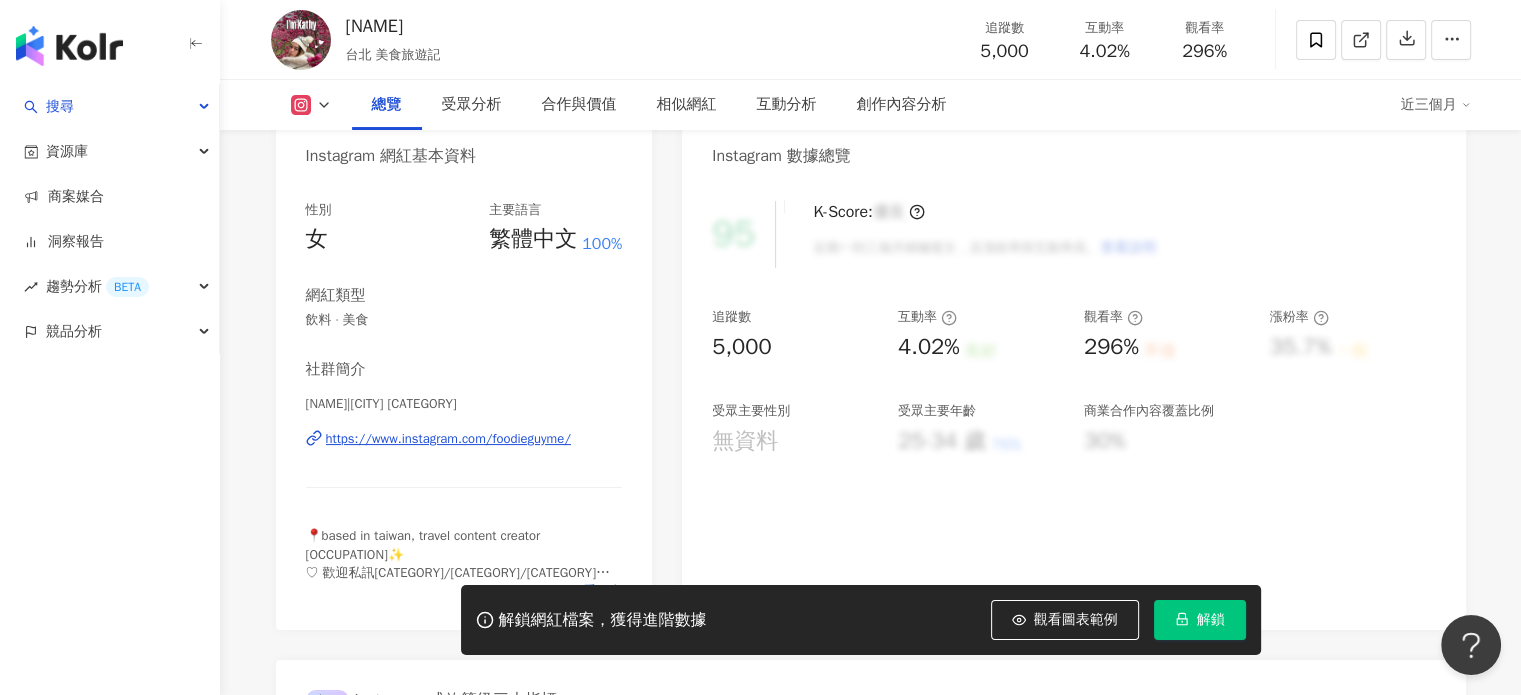click on "https://www.instagram.com/foodieguyme/" at bounding box center (448, 439) 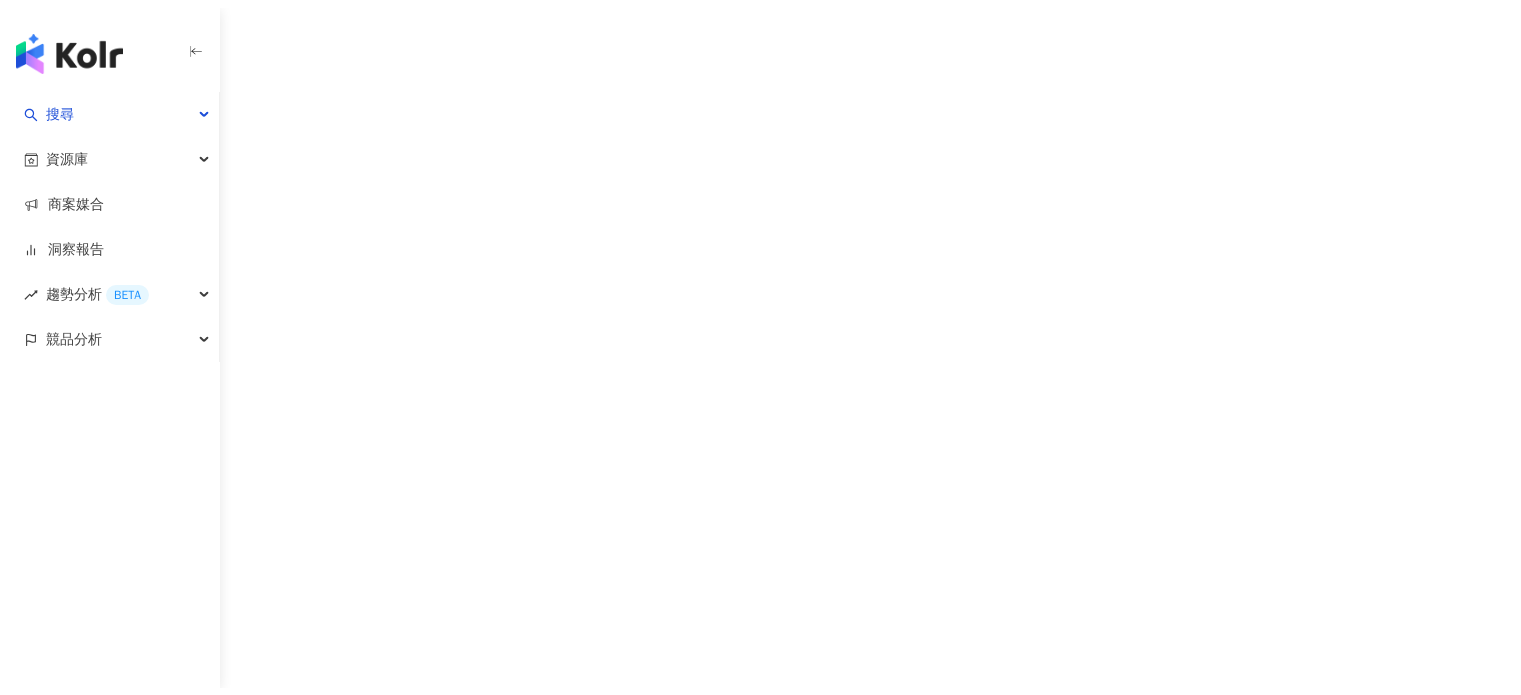 scroll, scrollTop: 0, scrollLeft: 0, axis: both 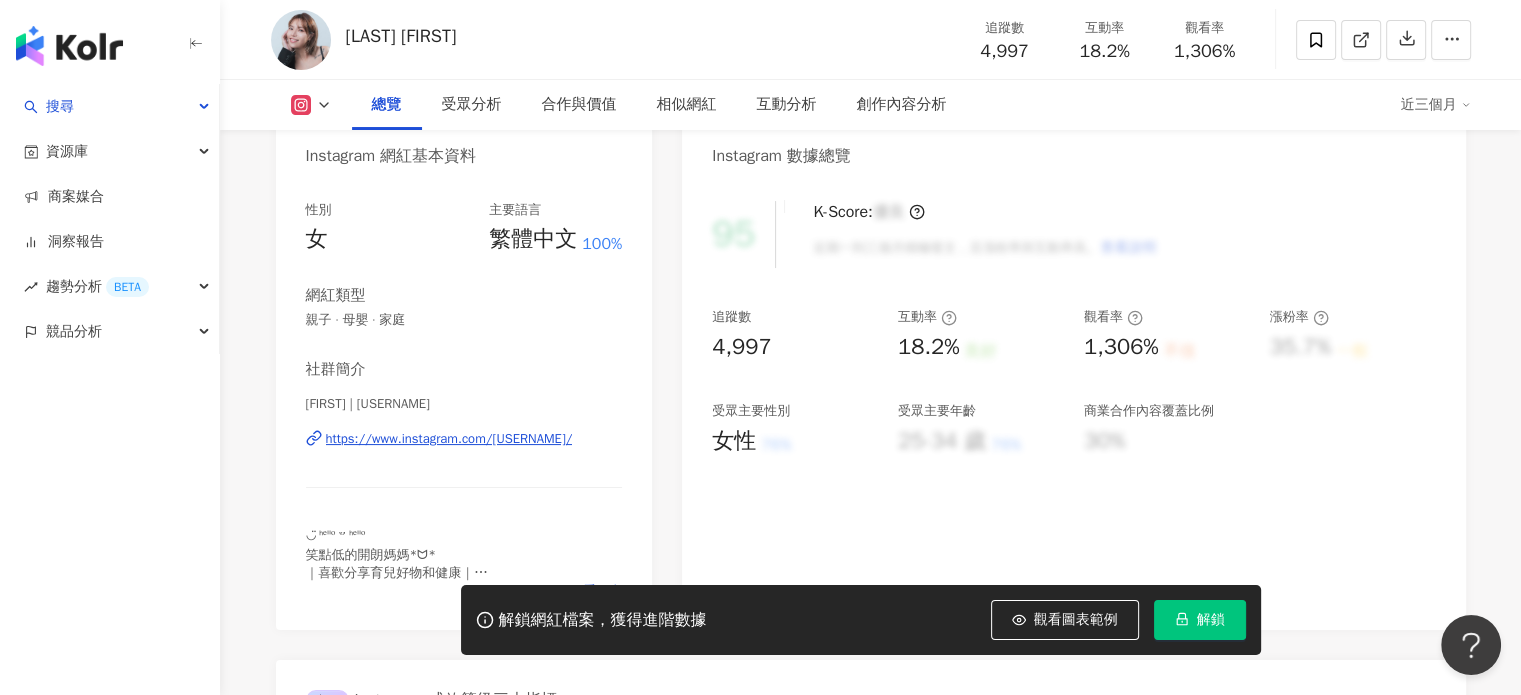 click on "https://www.instagram.com/5411eleven/" at bounding box center [449, 439] 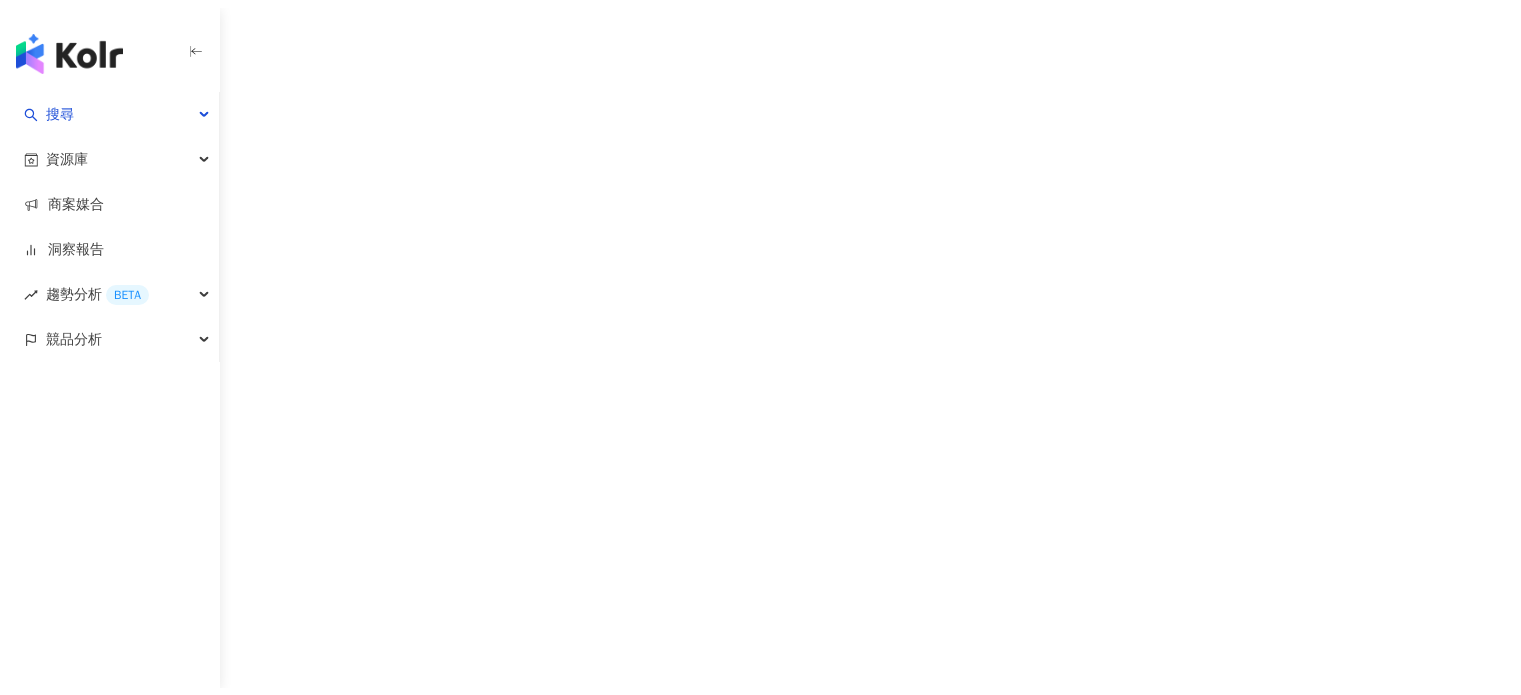 scroll, scrollTop: 0, scrollLeft: 0, axis: both 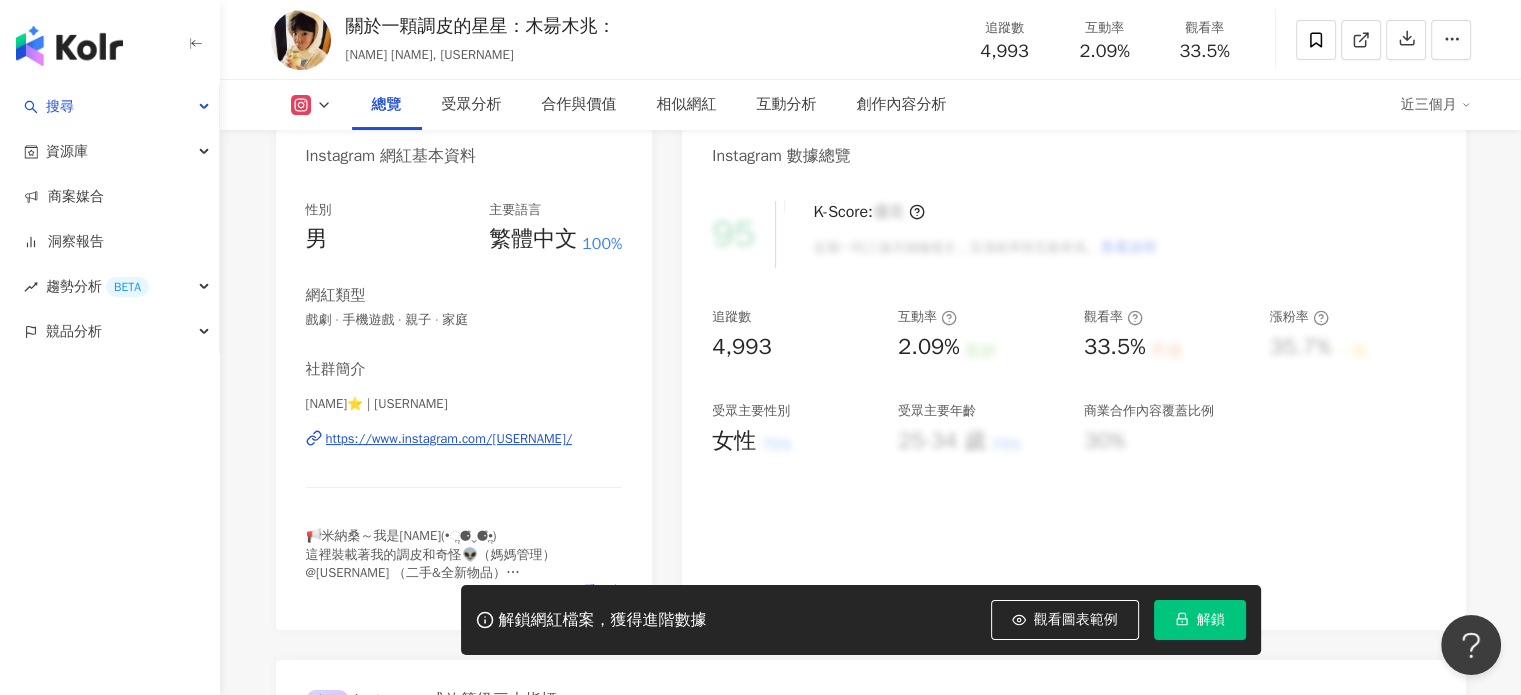click on "[NAME]⭐️ | [USERNAME] https://www.instagram.com/[USERNAME]/" at bounding box center [464, 453] 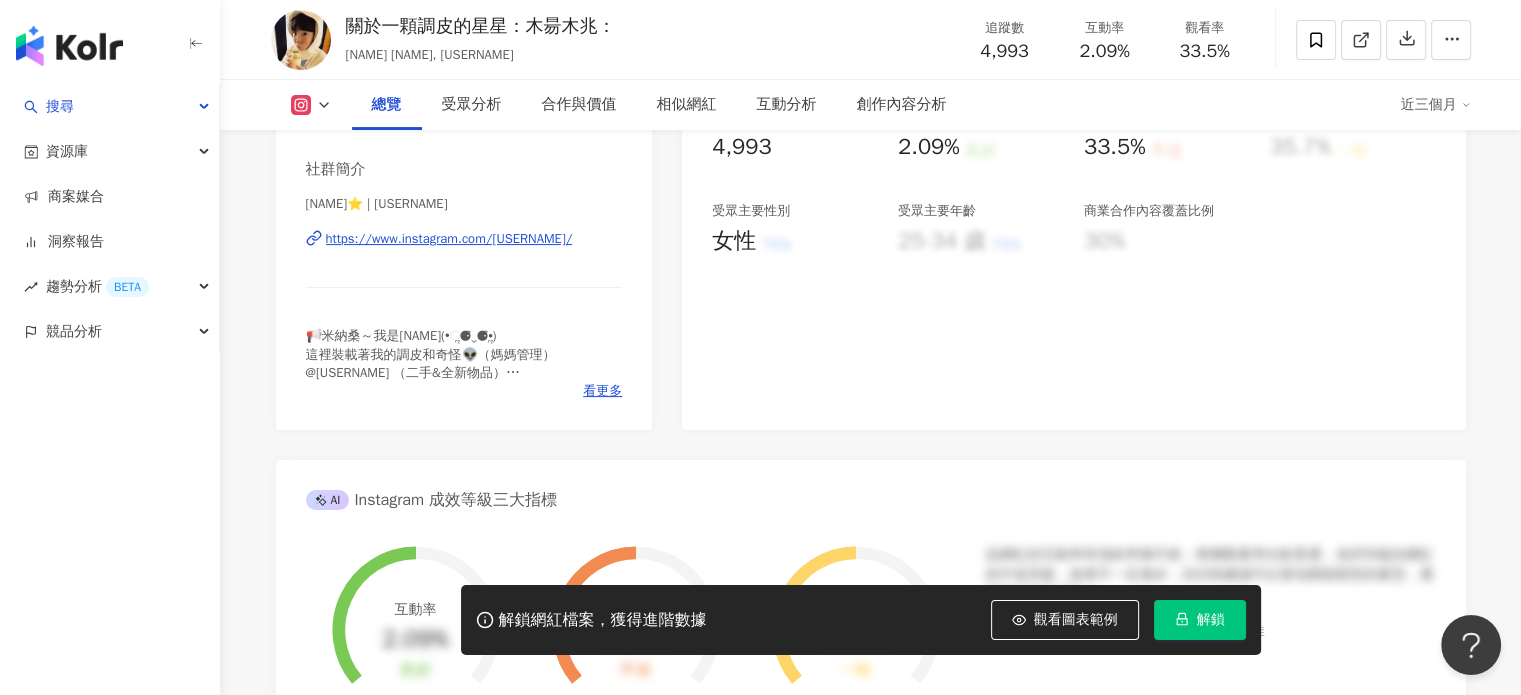 click on "https://www.instagram.com/taotaoyangpp/" at bounding box center (449, 239) 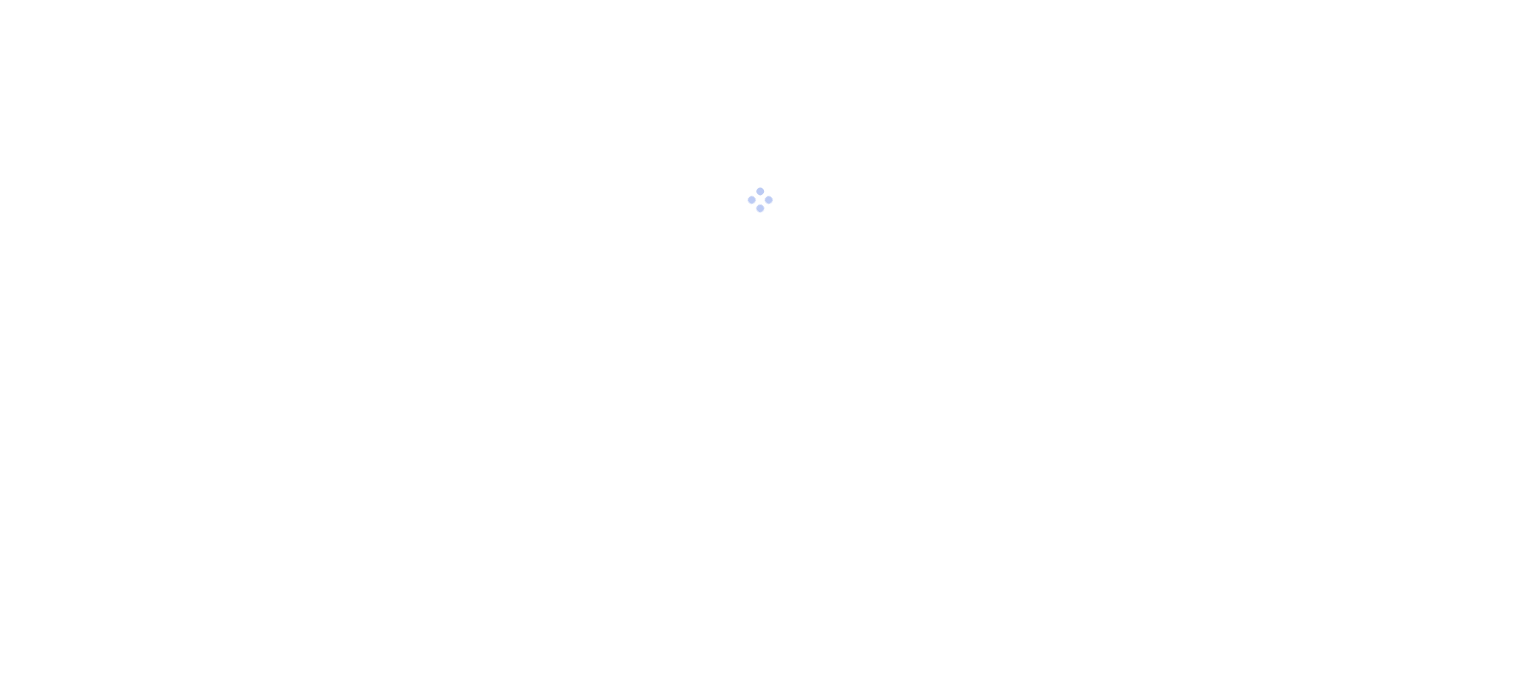 scroll, scrollTop: 0, scrollLeft: 0, axis: both 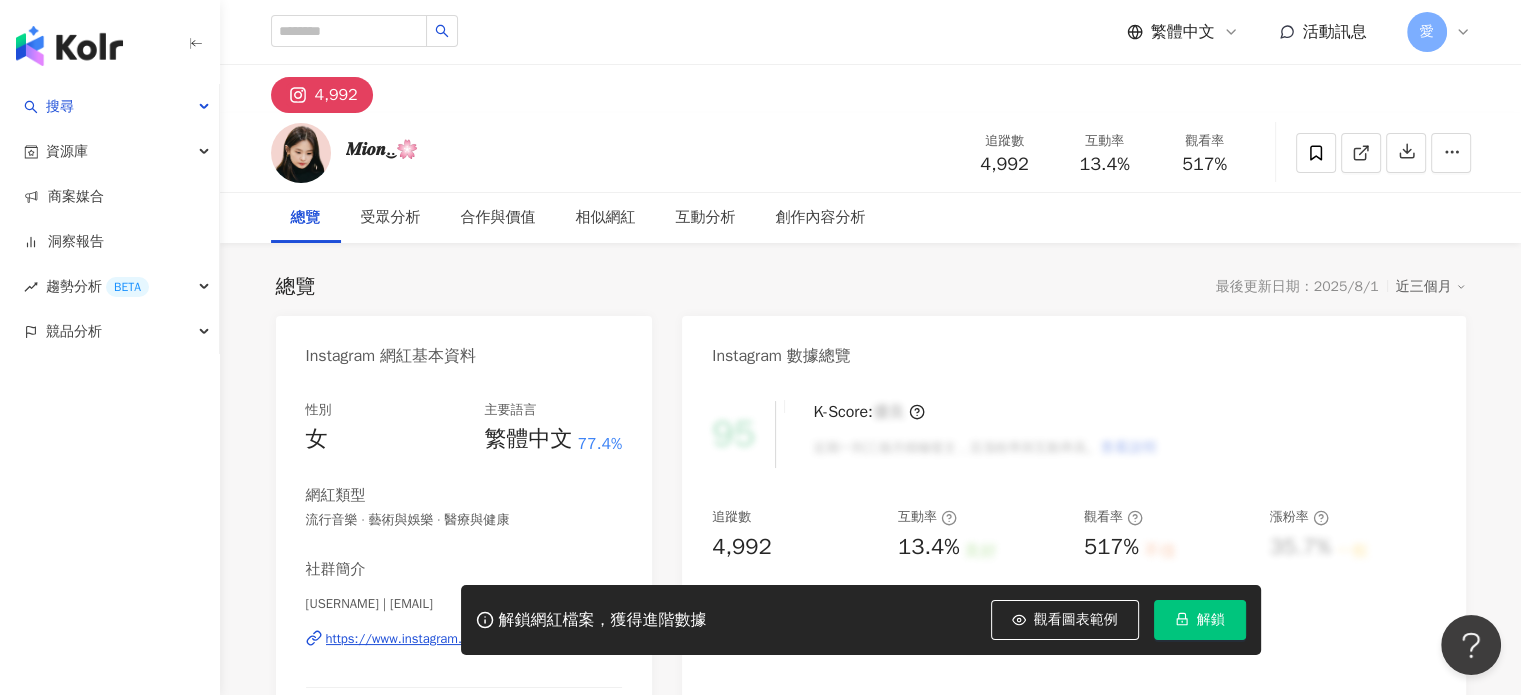 click on "https://www.instagram.com/mido.only_/" at bounding box center (443, 639) 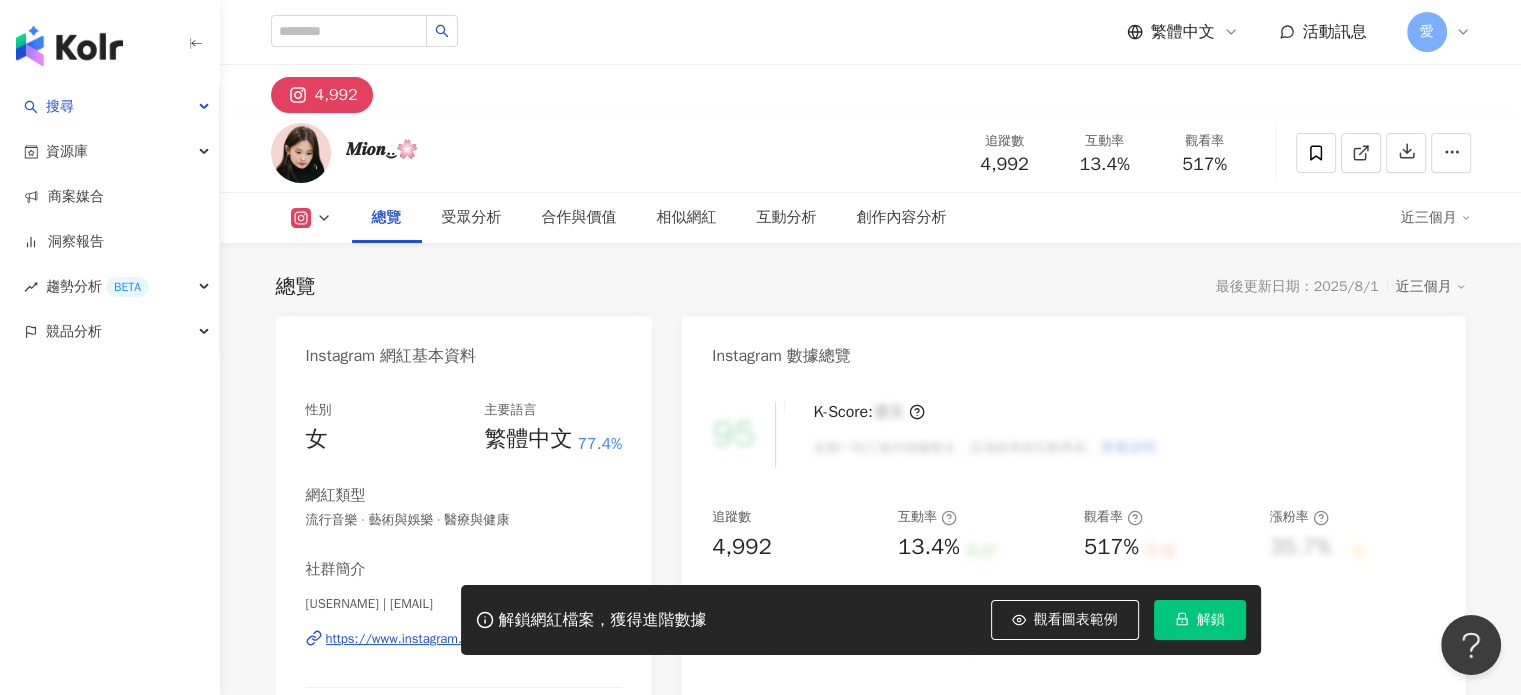 scroll, scrollTop: 100, scrollLeft: 0, axis: vertical 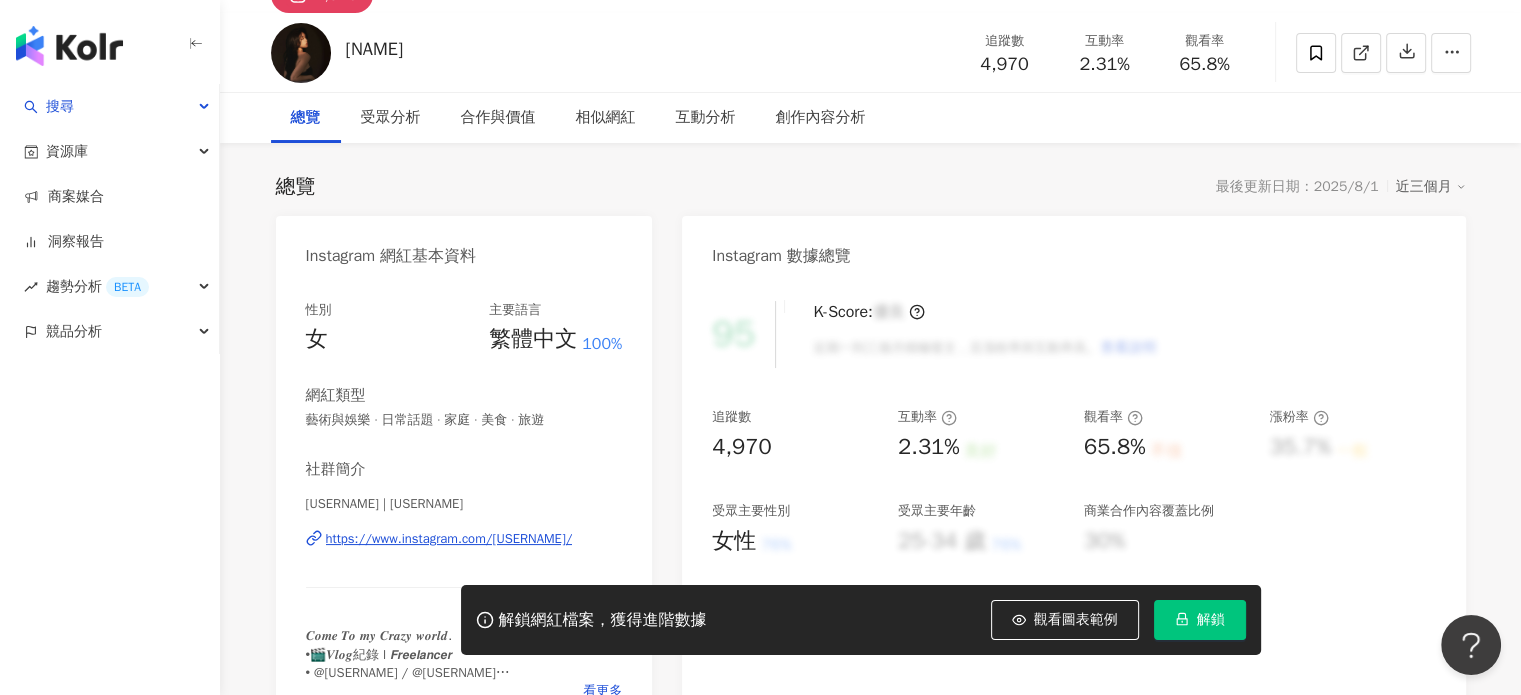 click on "https://www.instagram.com/_miya.o3721/" at bounding box center (449, 539) 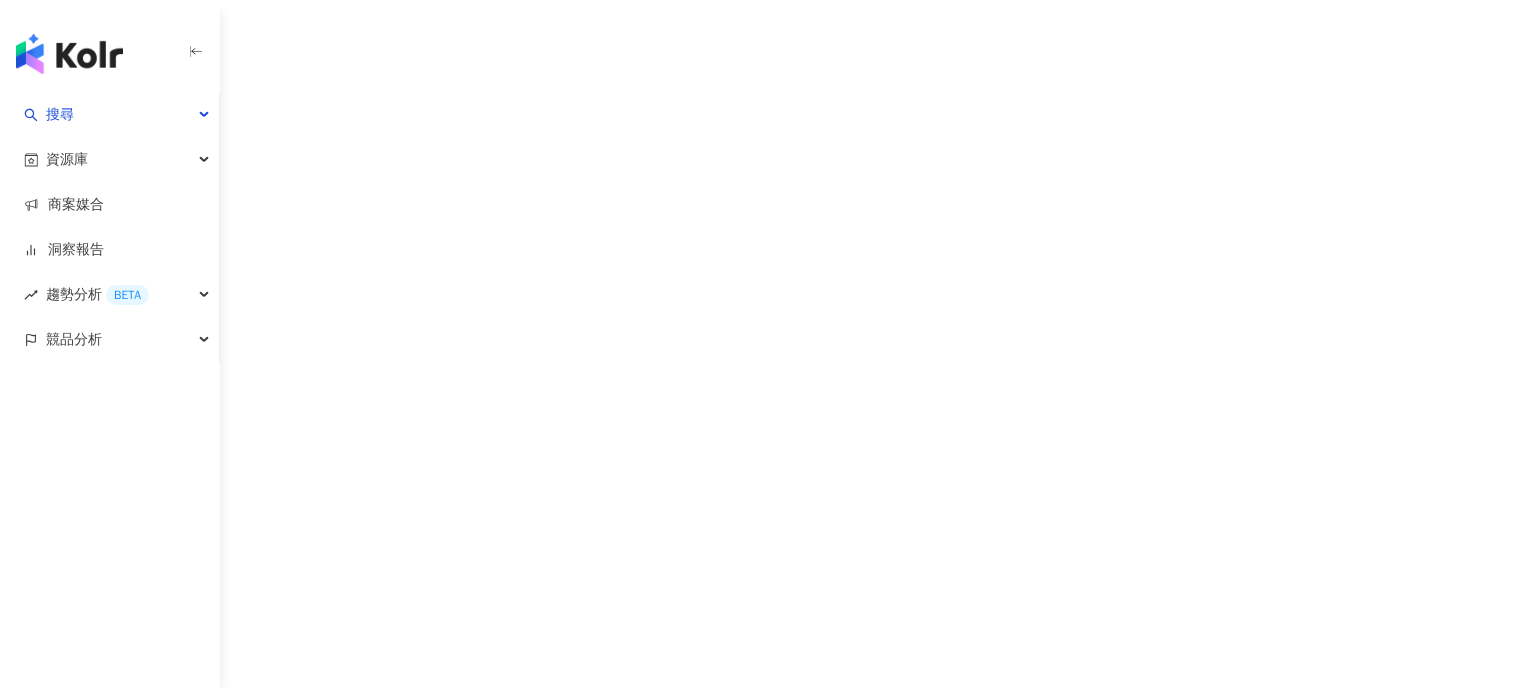 scroll, scrollTop: 0, scrollLeft: 0, axis: both 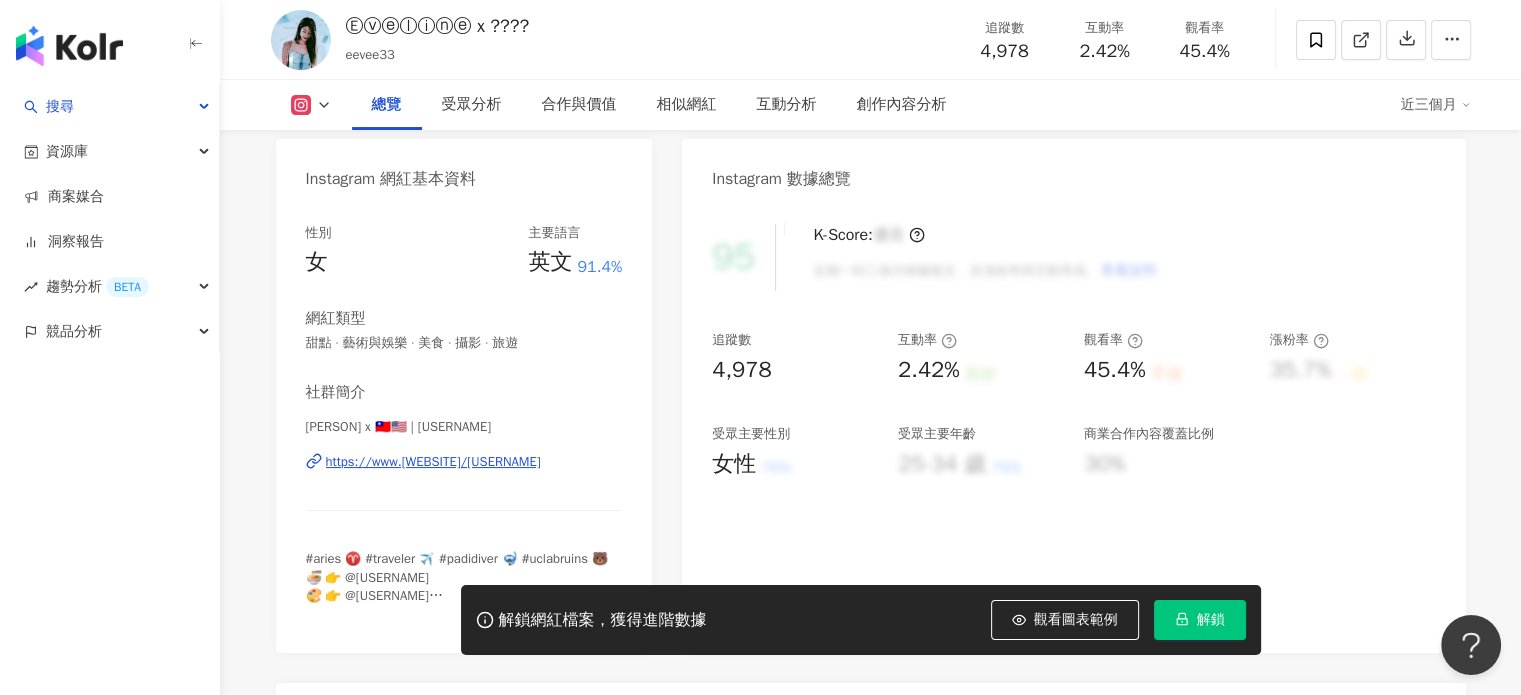 click on "https://www.instagram.com/eevee33/" at bounding box center [433, 462] 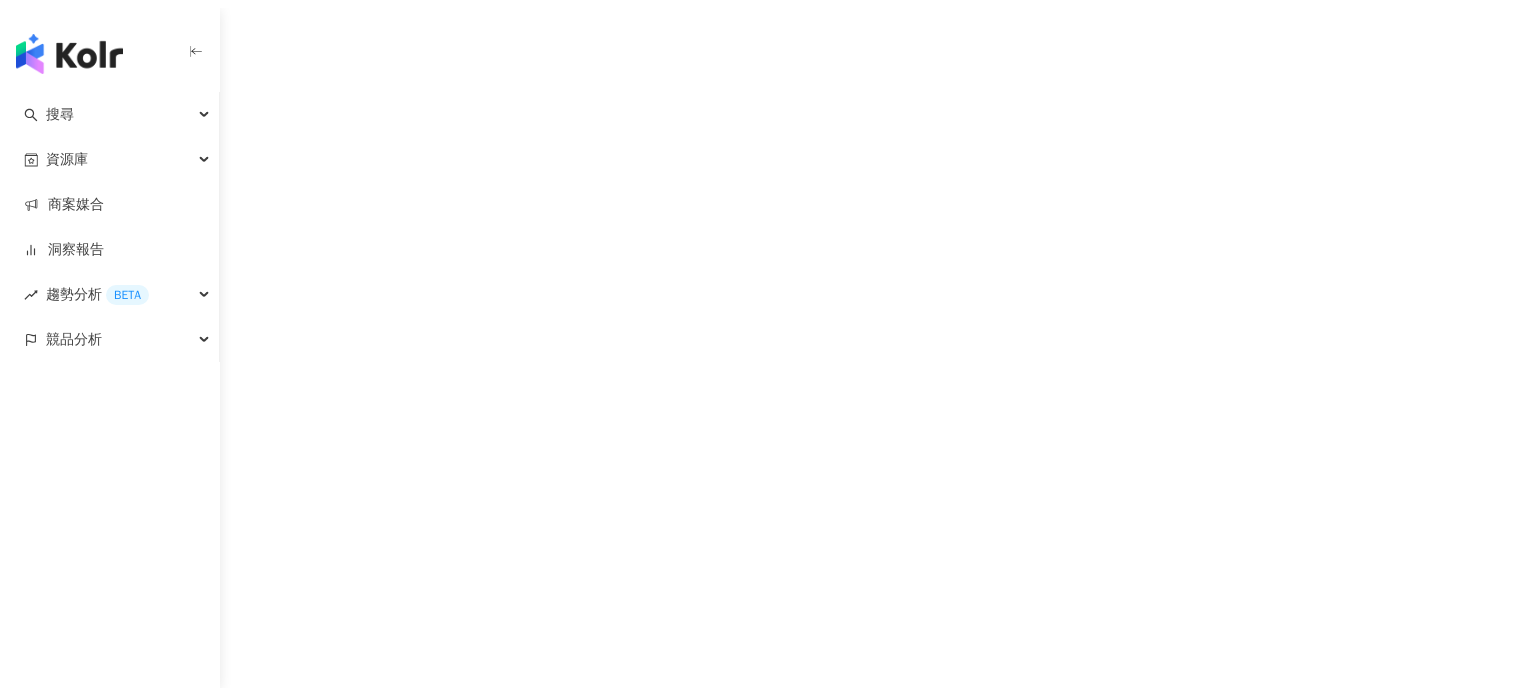 scroll, scrollTop: 0, scrollLeft: 0, axis: both 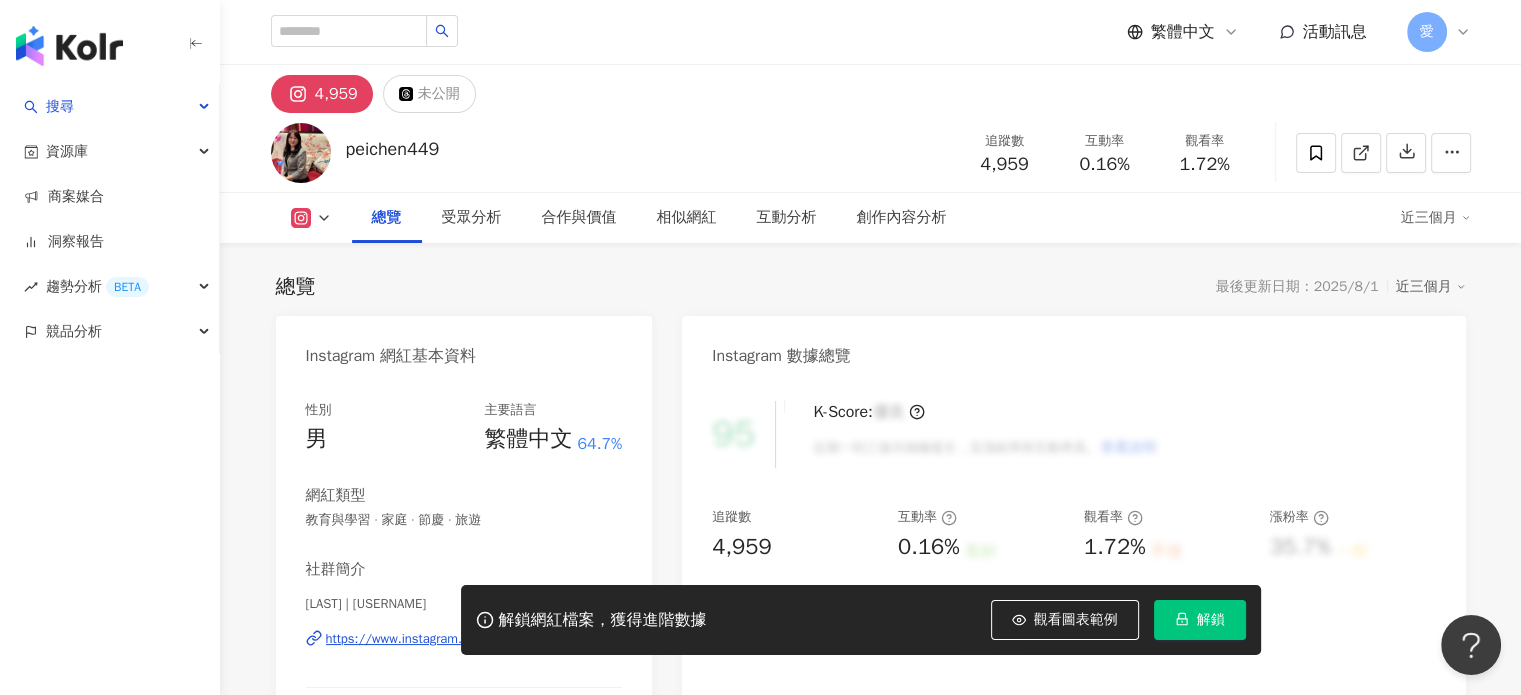 click on "https://www.instagram.com/peichen449/" at bounding box center [449, 639] 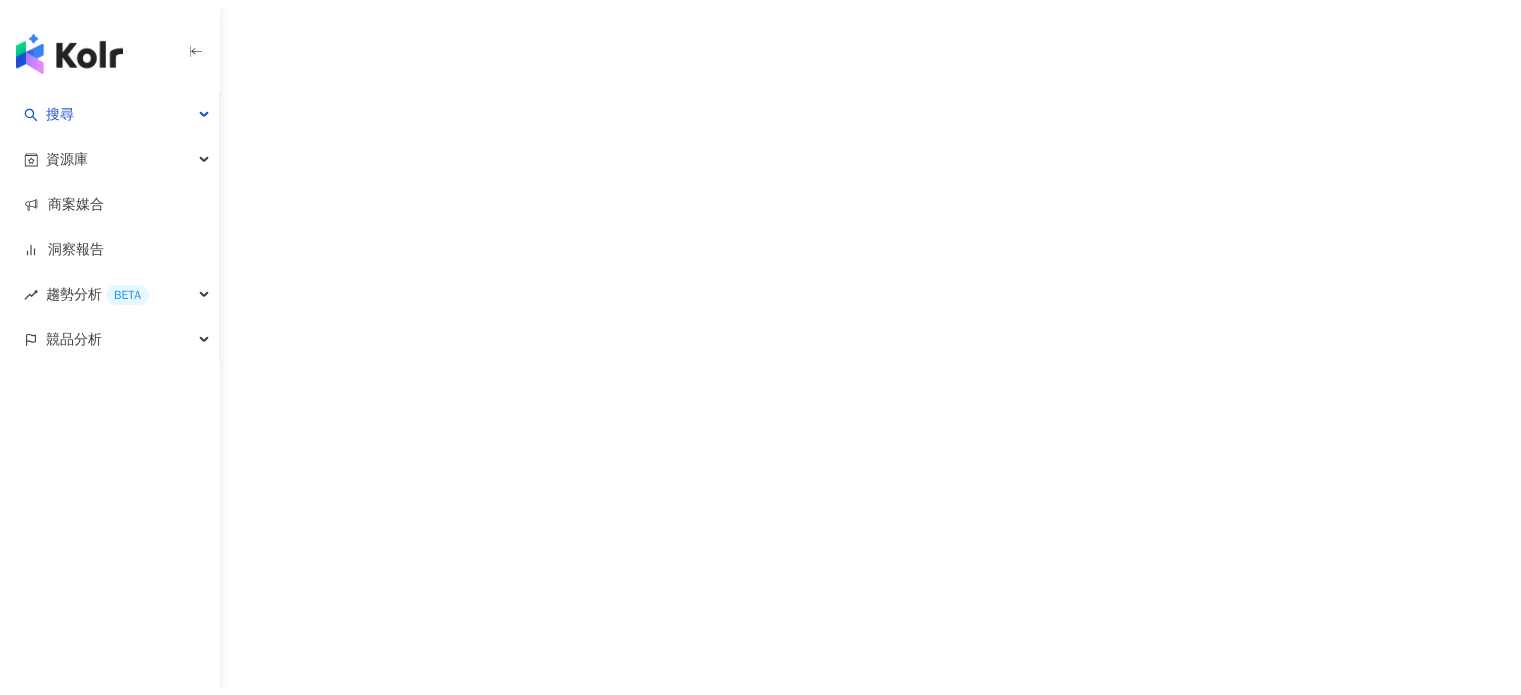 scroll, scrollTop: 0, scrollLeft: 0, axis: both 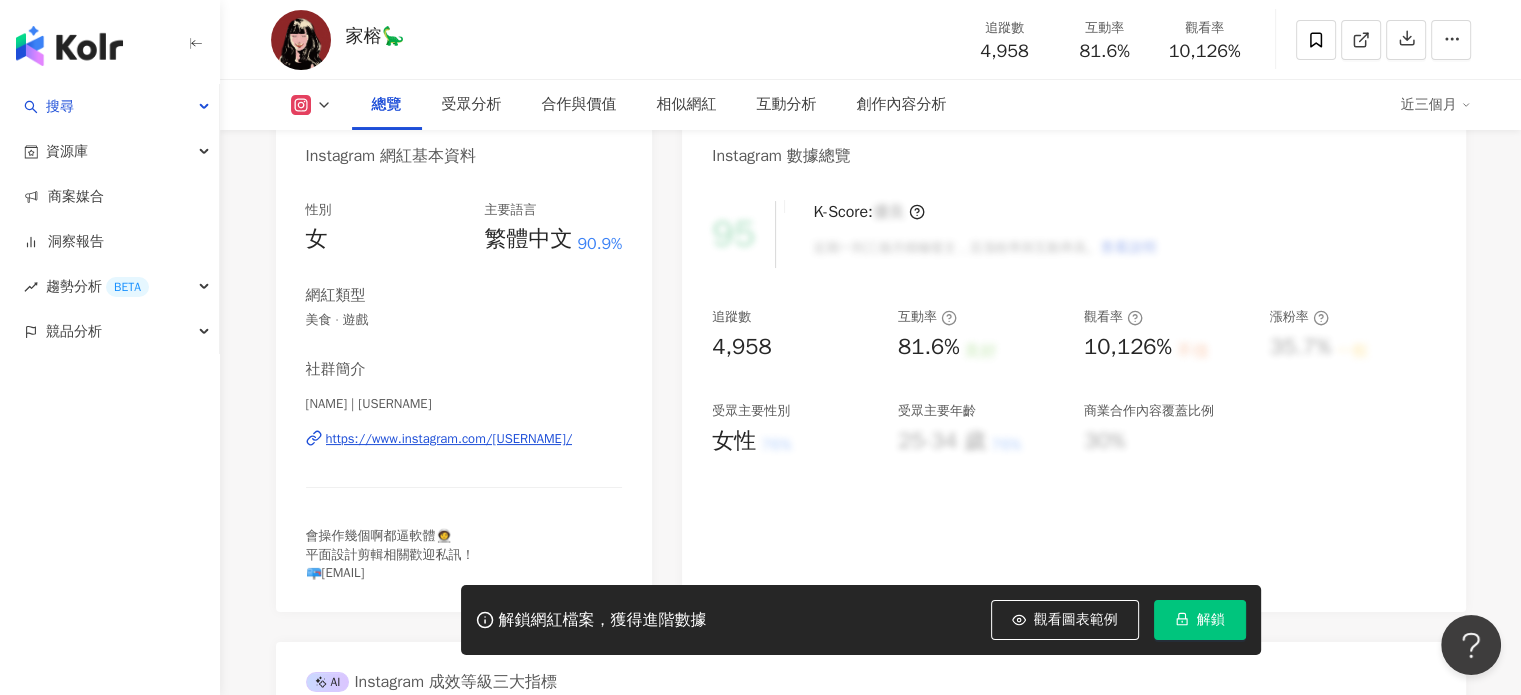 click on "https://www.instagram.com/rong.1999919/" at bounding box center (449, 439) 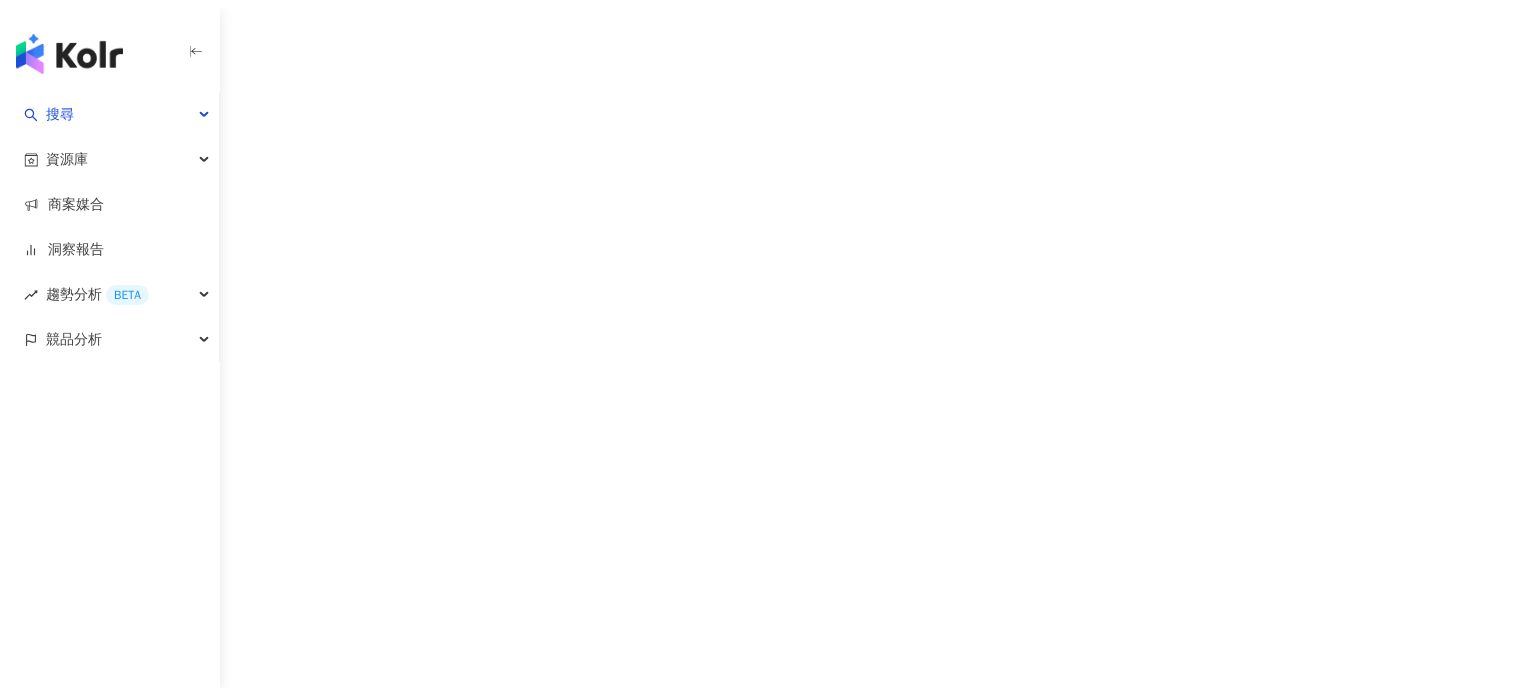 scroll, scrollTop: 0, scrollLeft: 0, axis: both 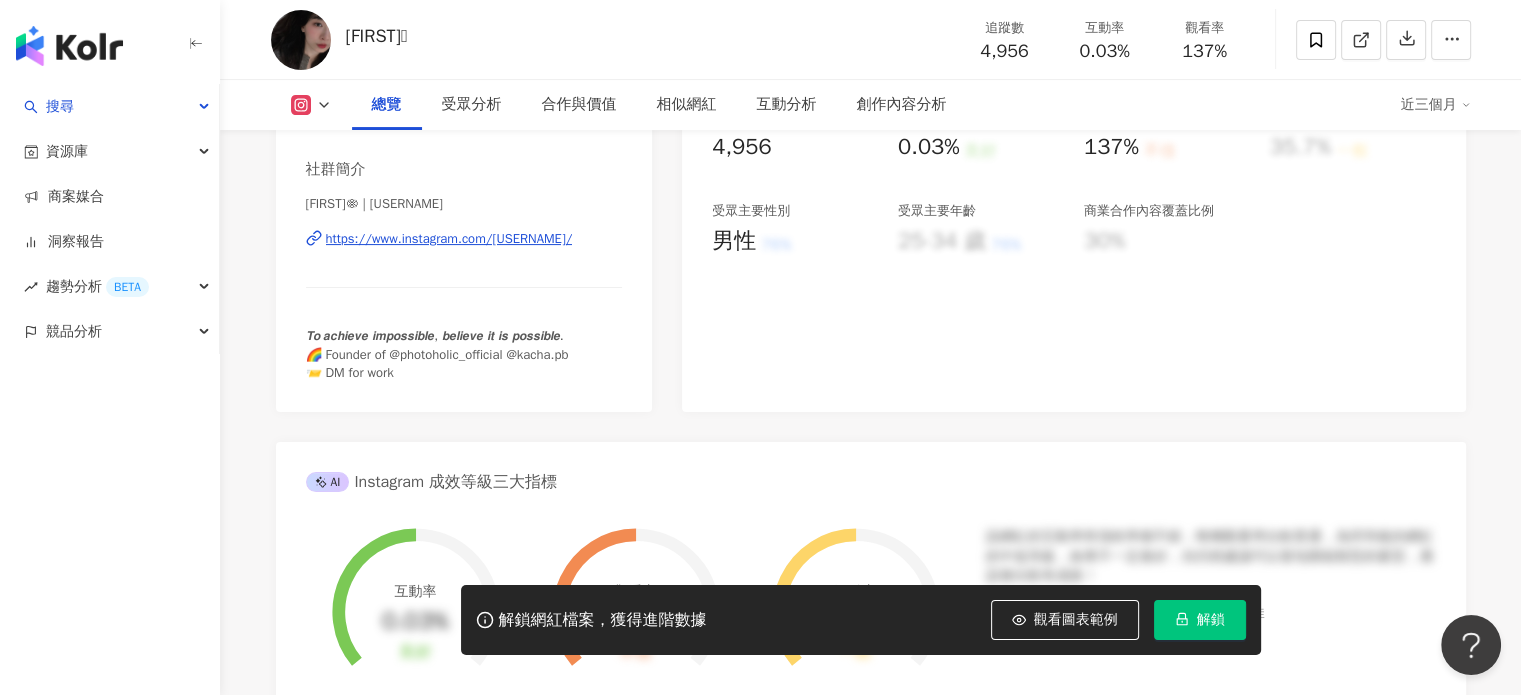 click on "https://www.instagram.com/[USERNAME]/" at bounding box center [449, 239] 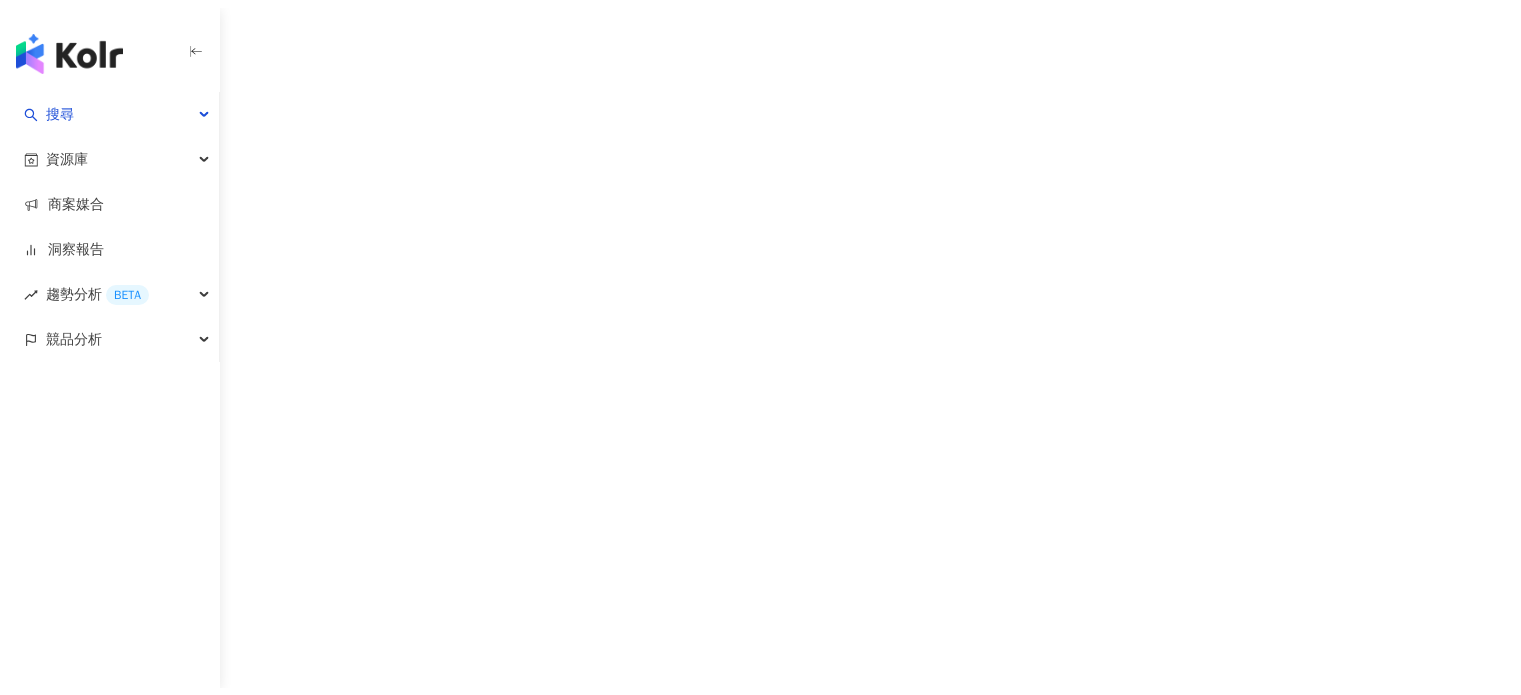 scroll, scrollTop: 0, scrollLeft: 0, axis: both 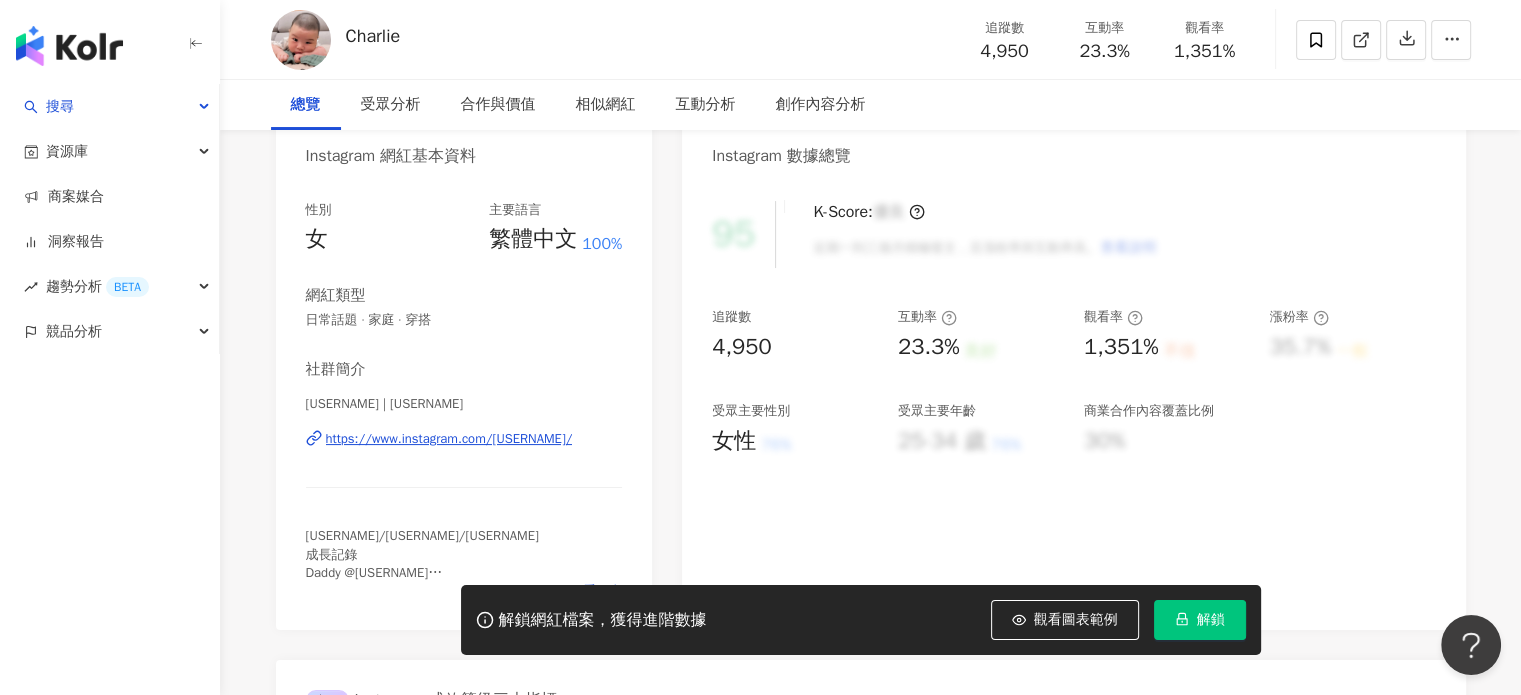click on "https://www.instagram.com/[USERNAME]/" at bounding box center [449, 439] 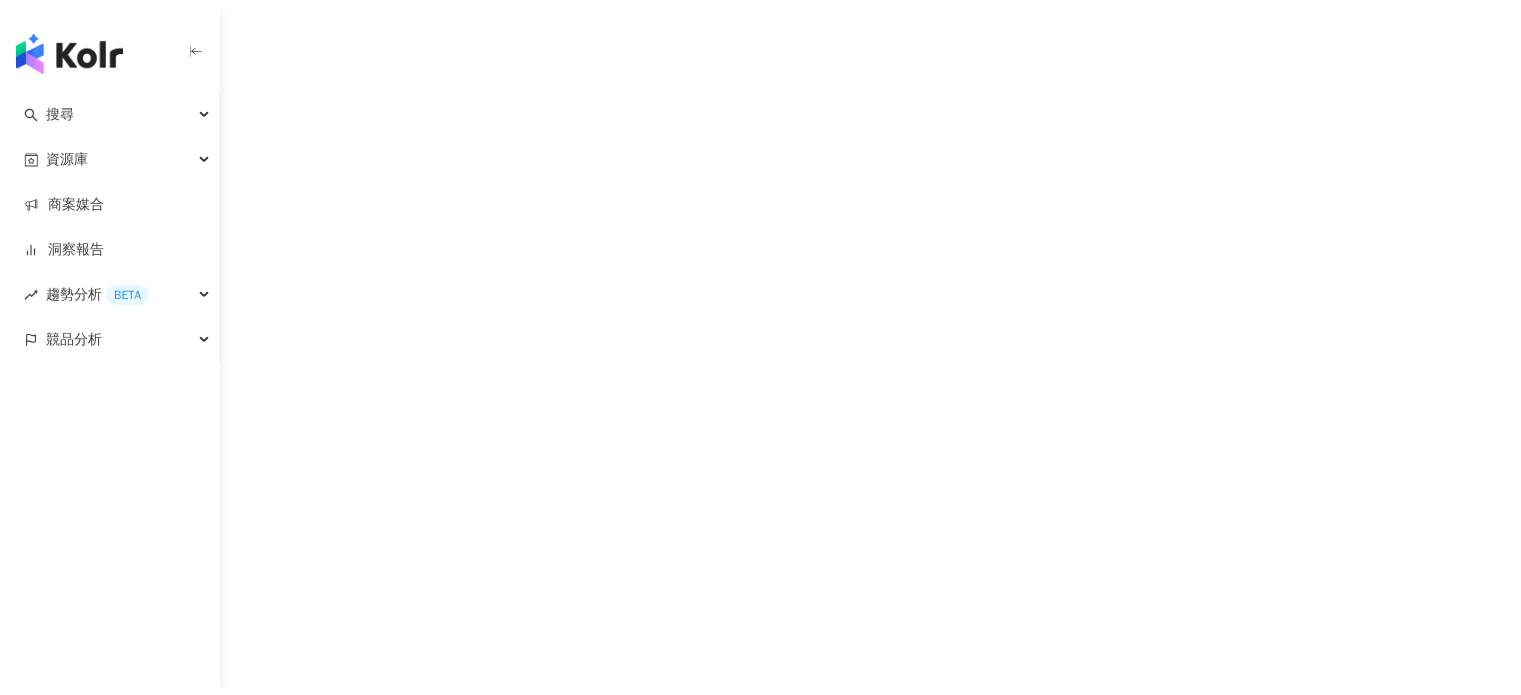 scroll, scrollTop: 0, scrollLeft: 0, axis: both 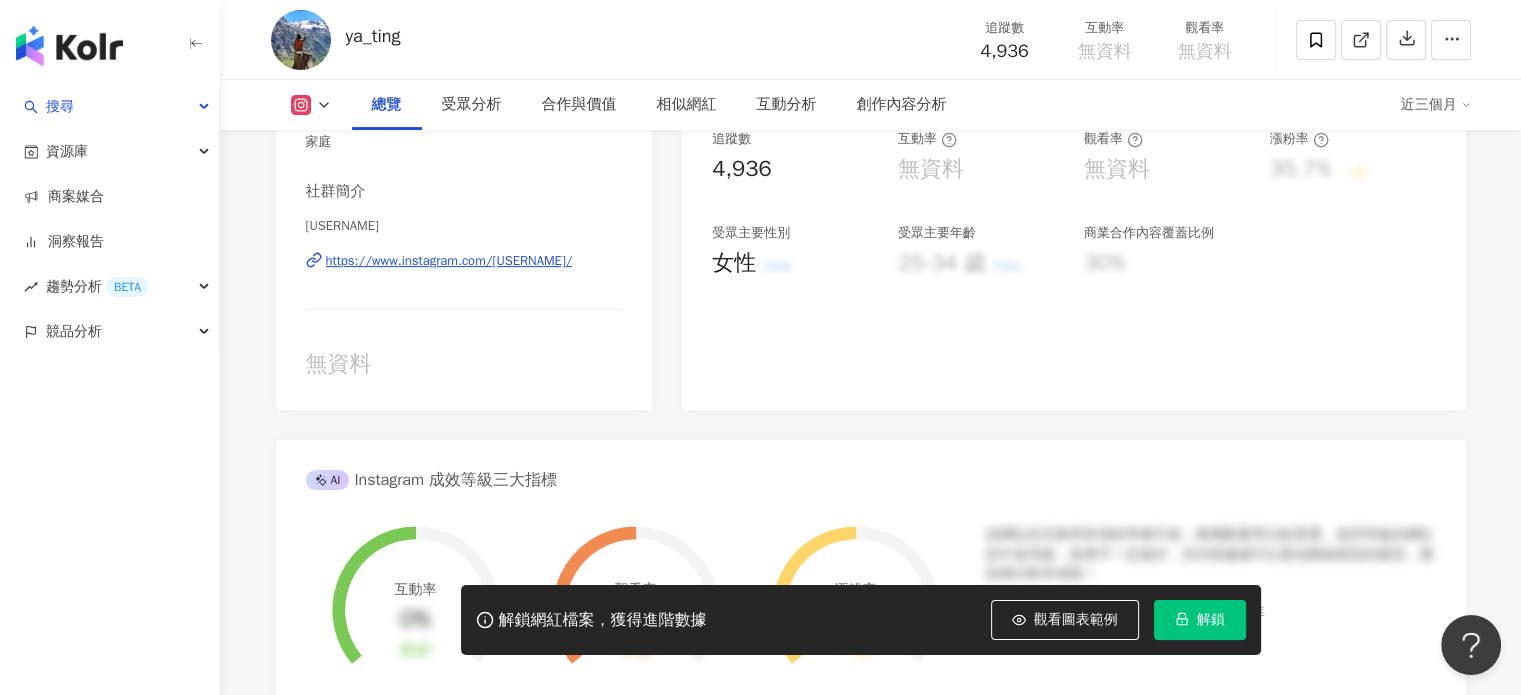 click on "https://www.instagram.com/ya_ting__93/" at bounding box center (449, 261) 